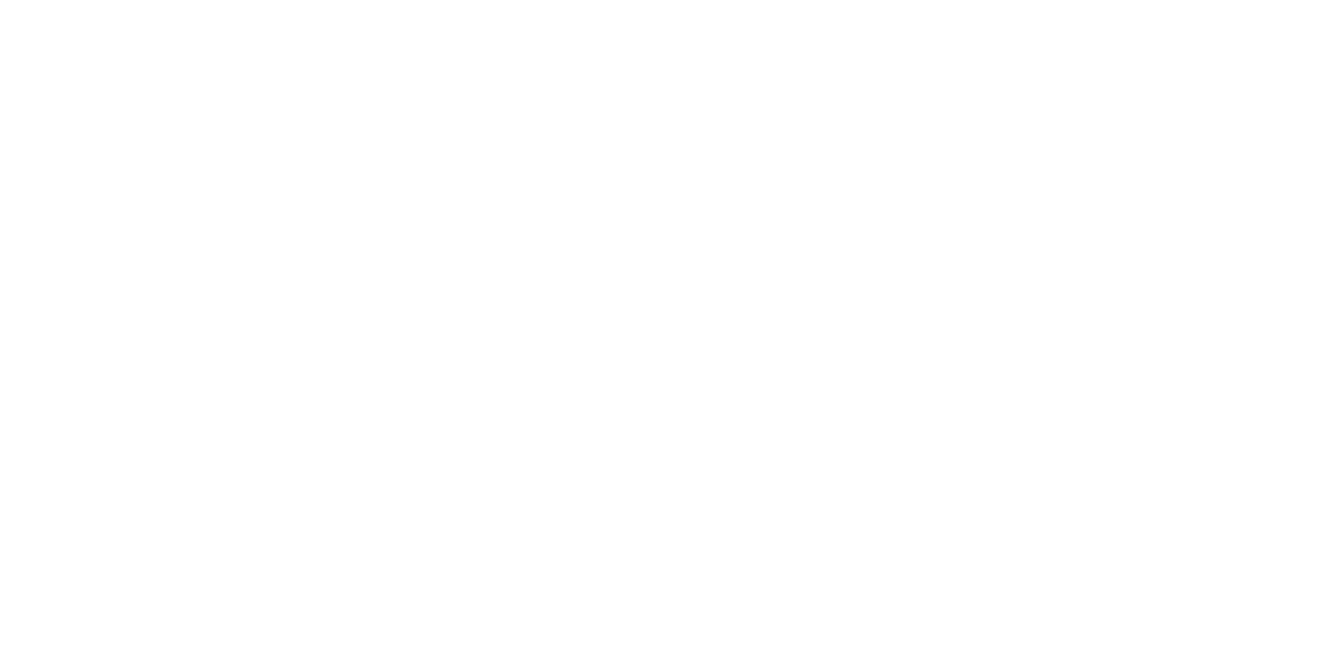 scroll, scrollTop: 0, scrollLeft: 0, axis: both 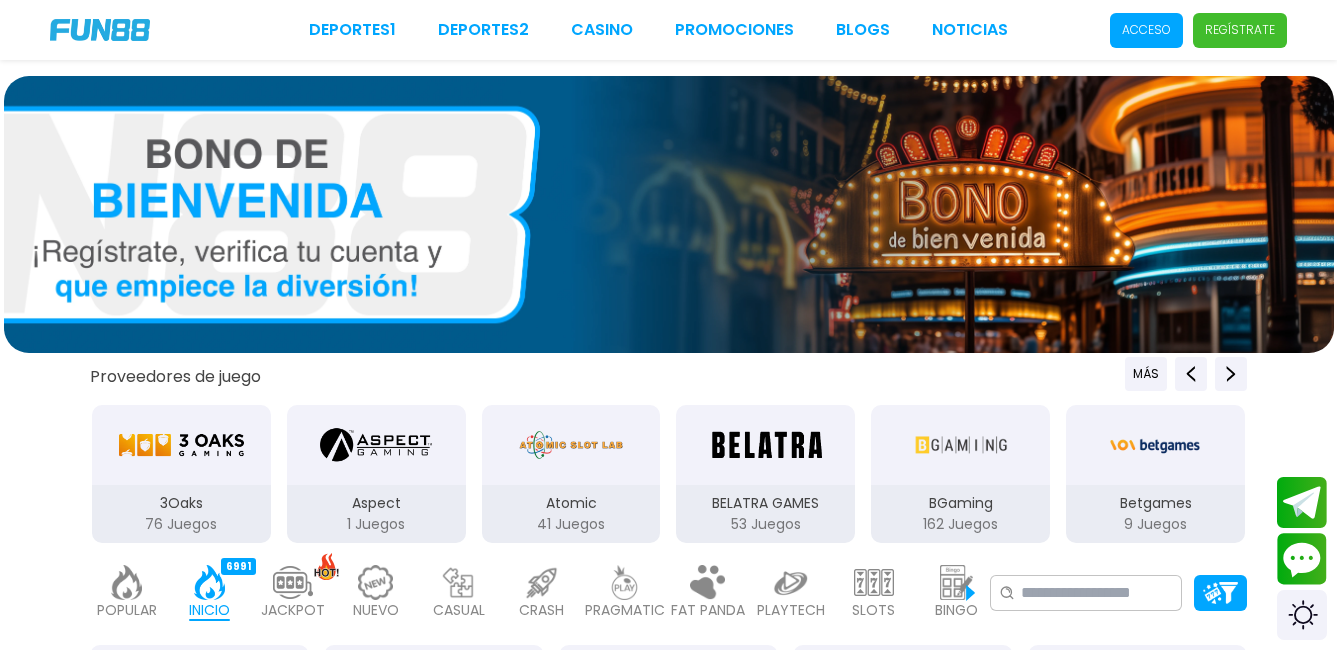 click on "Acceso" at bounding box center [1146, 30] 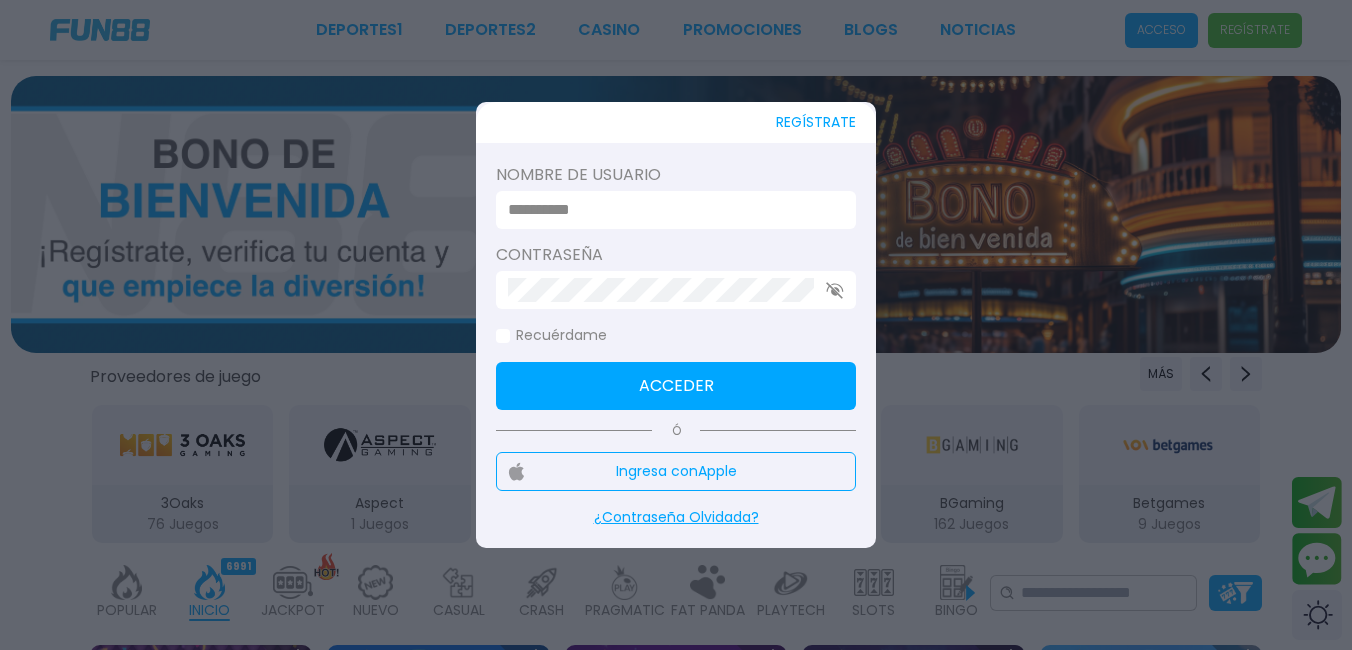 type on "********" 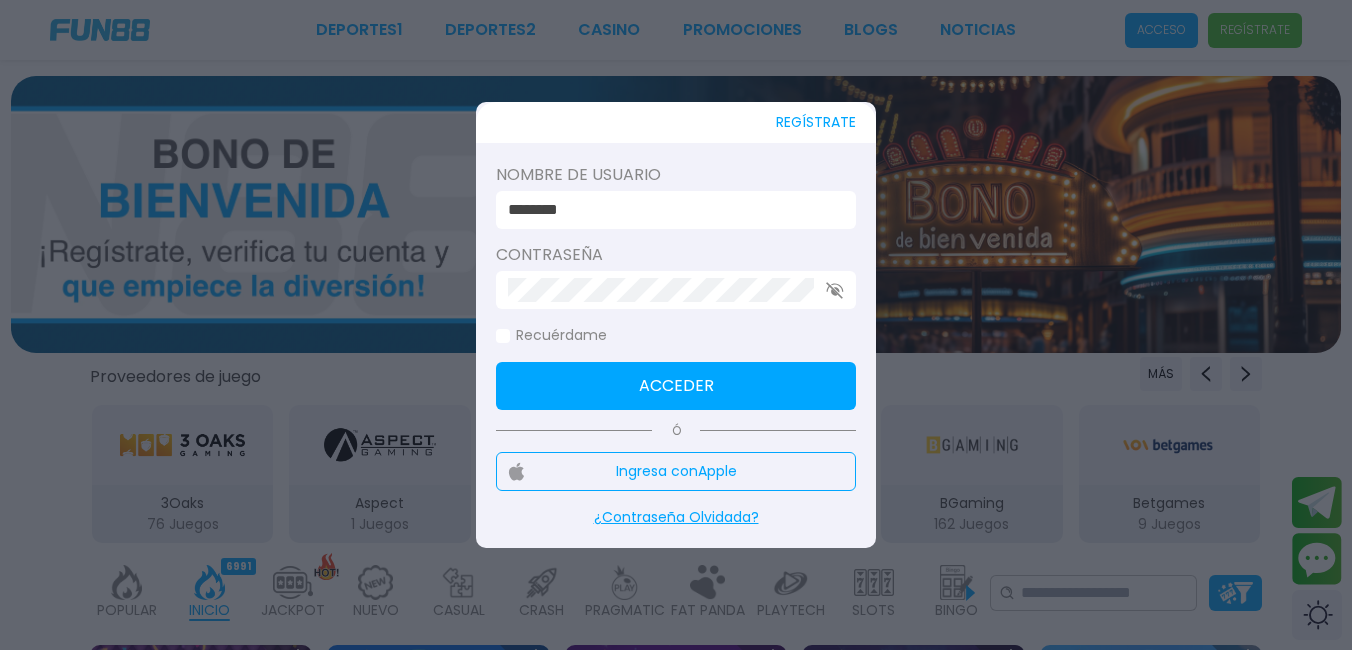 click on "Acceder" at bounding box center (676, 386) 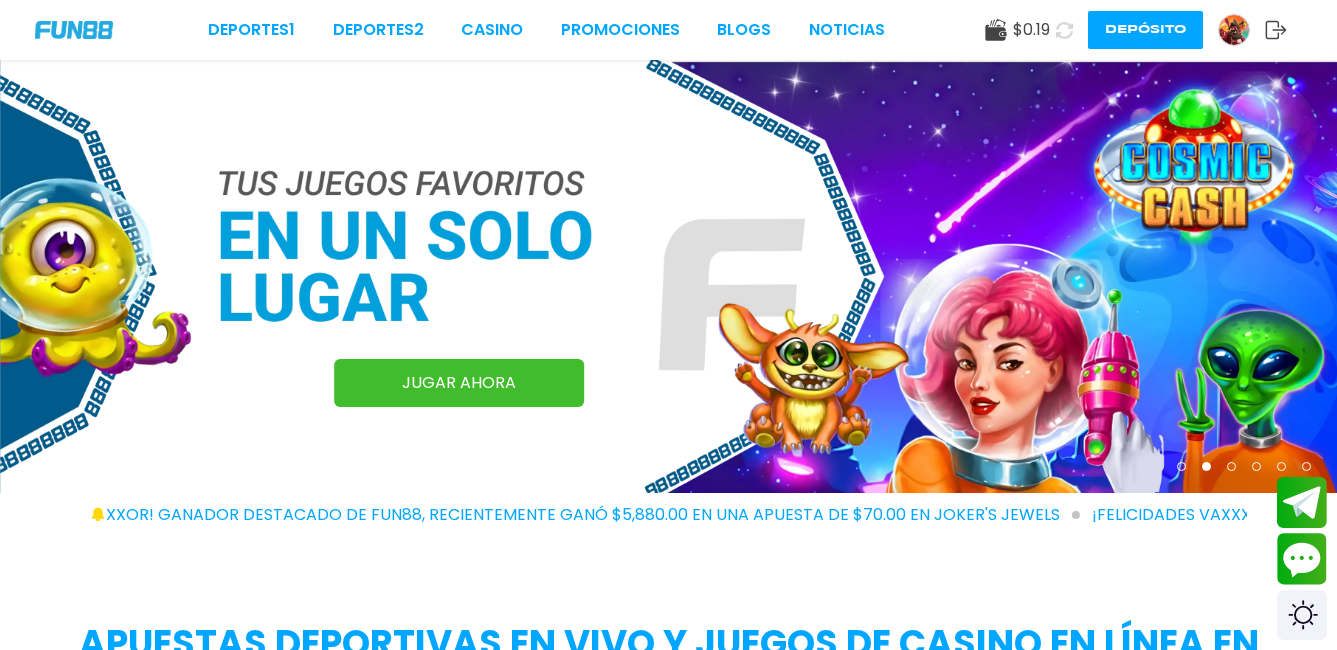 click at bounding box center [1234, 30] 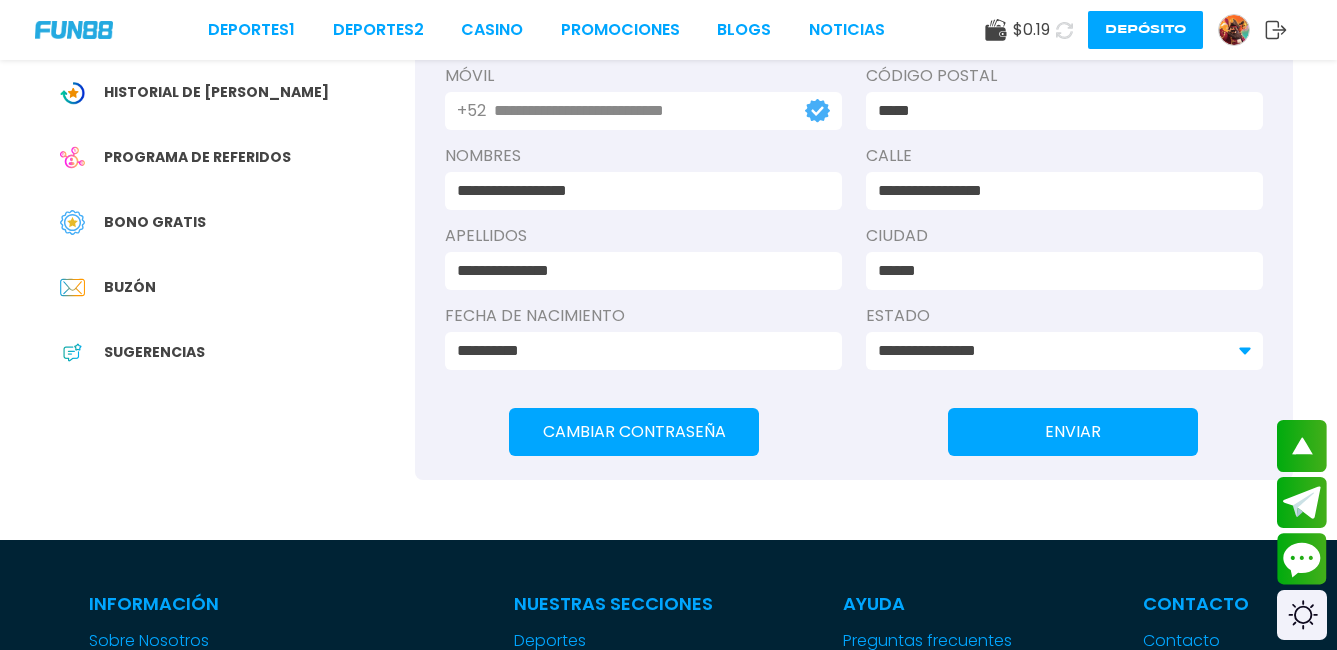 scroll, scrollTop: 367, scrollLeft: 0, axis: vertical 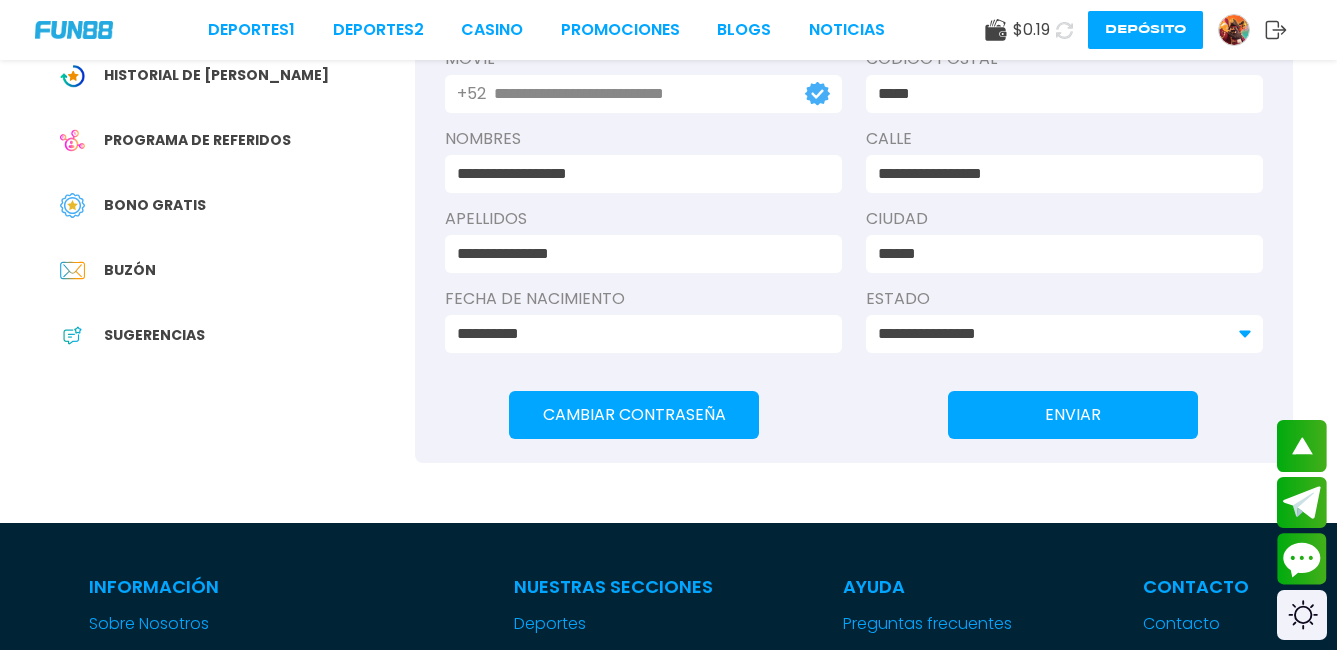 click on "ENVIAR" at bounding box center [1073, 415] 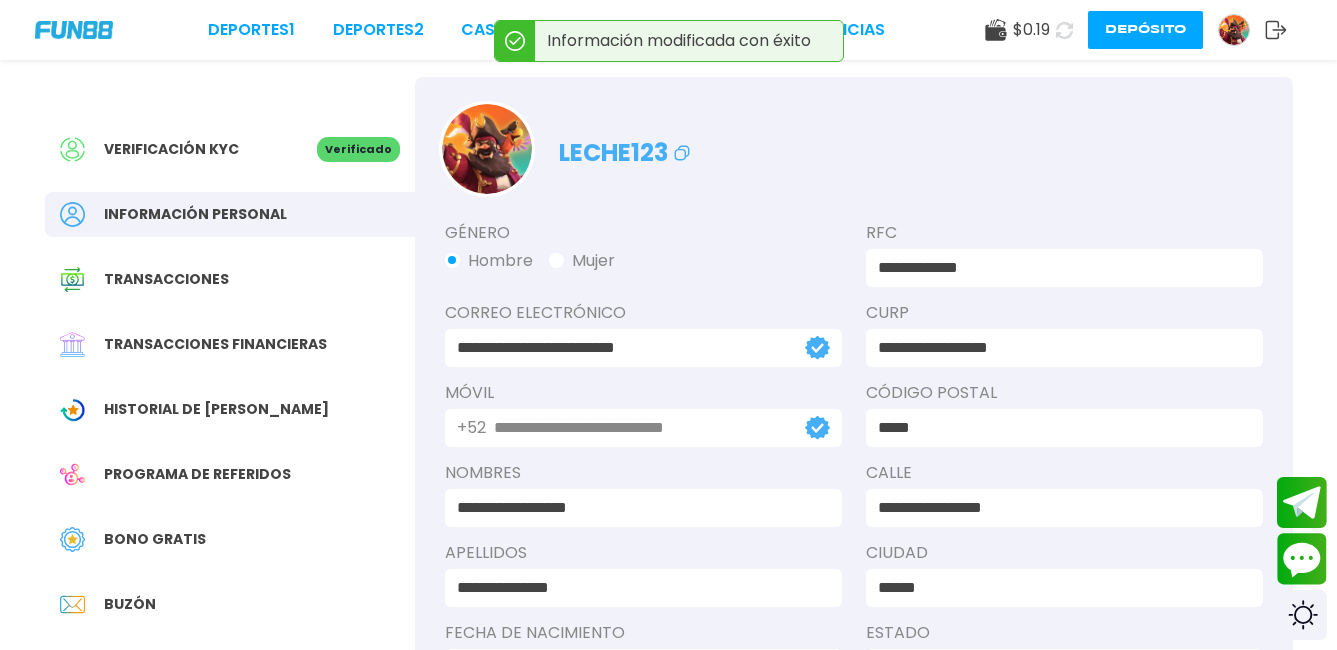 scroll, scrollTop: 0, scrollLeft: 0, axis: both 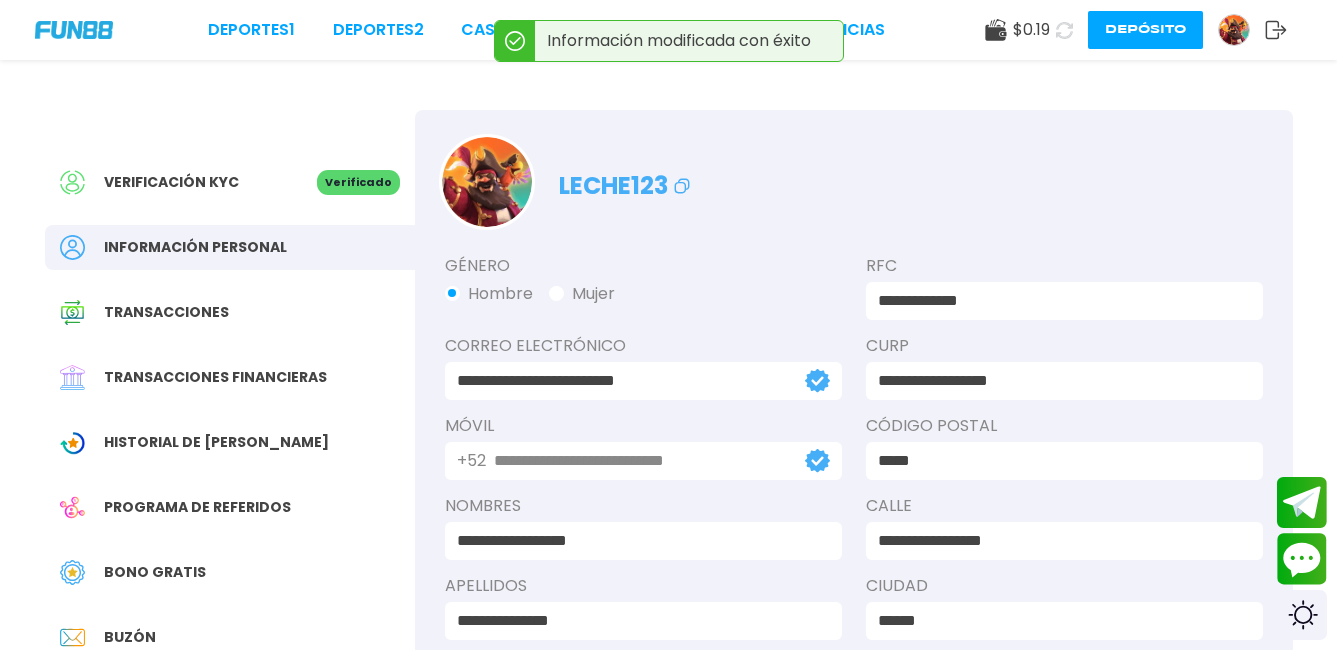 click on "Información personal" at bounding box center (195, 247) 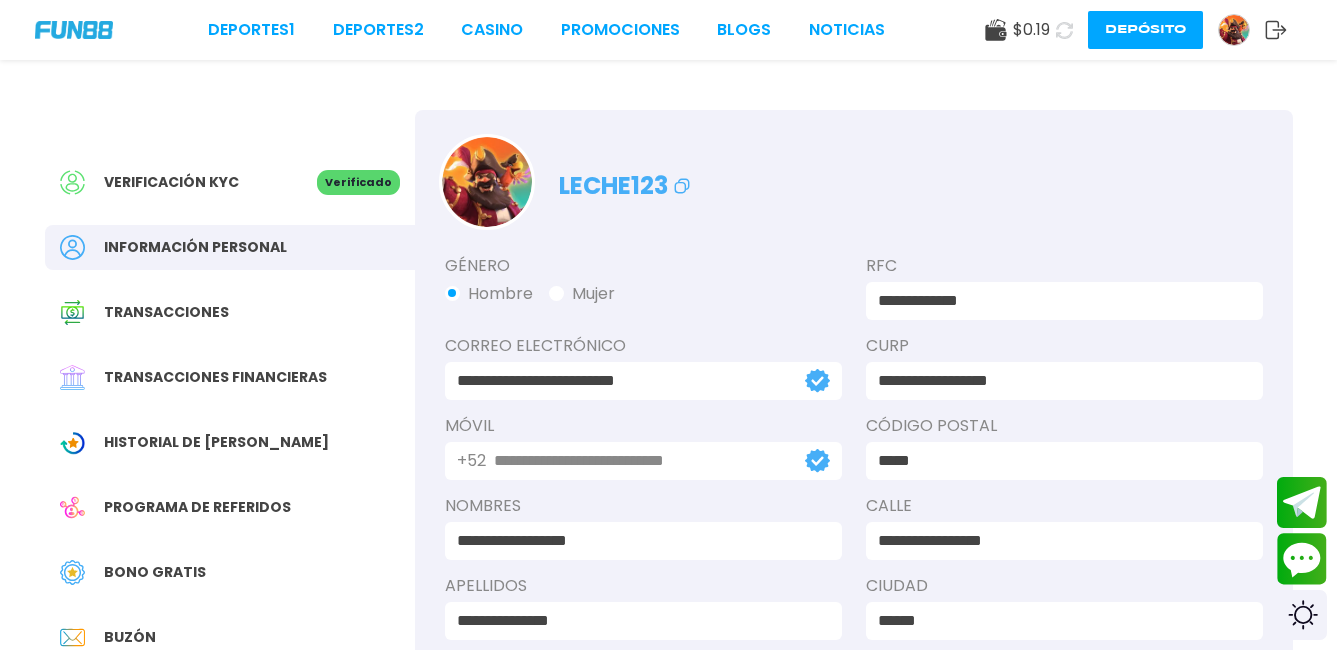 click on "Información personal" at bounding box center (230, 247) 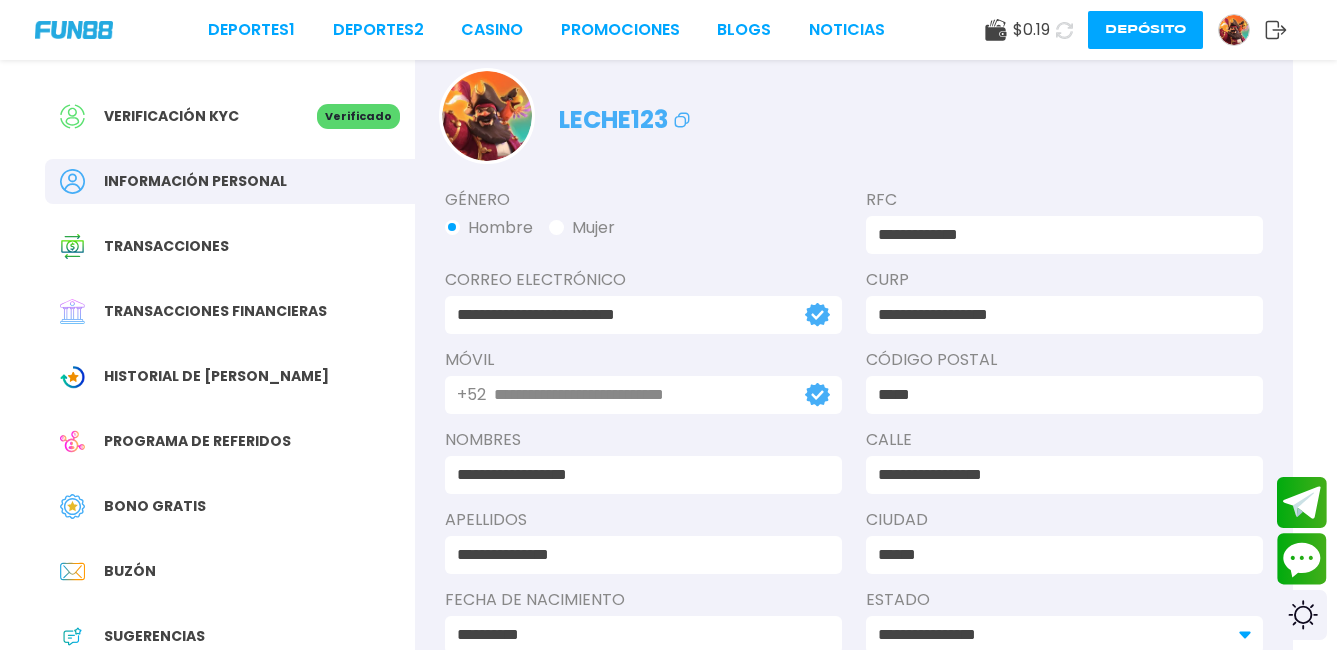 scroll, scrollTop: 67, scrollLeft: 0, axis: vertical 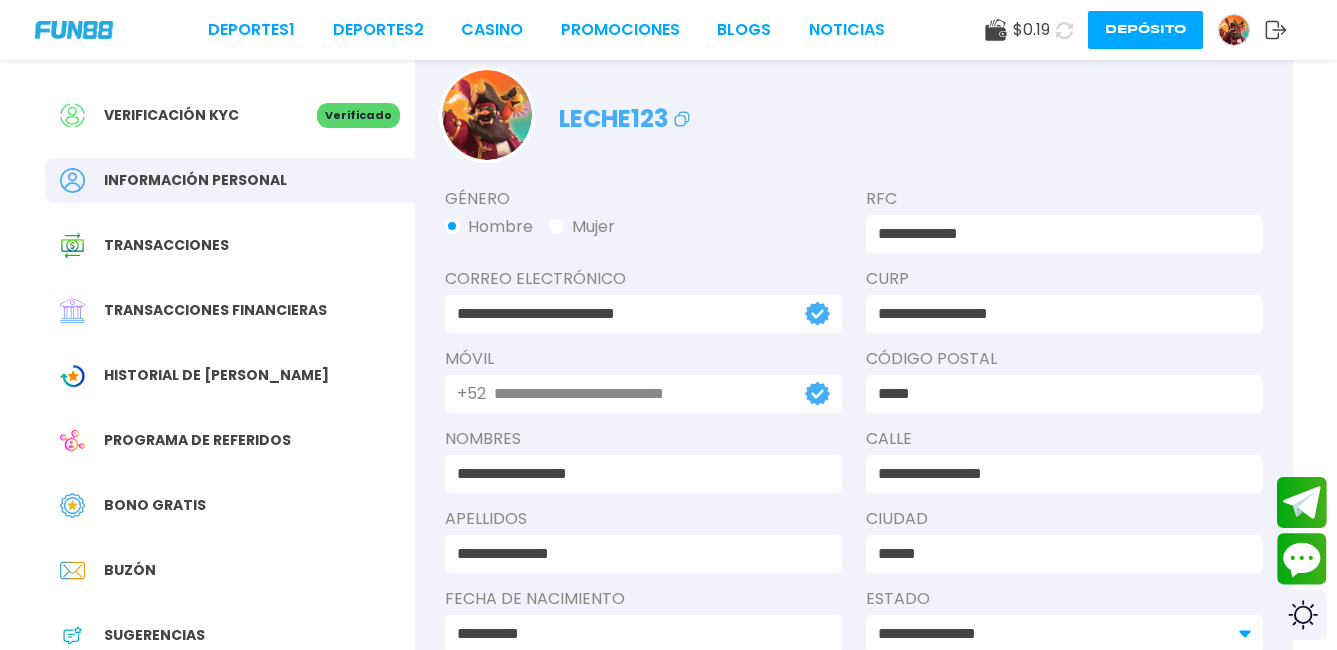click on "Historial de [PERSON_NAME]" at bounding box center [230, 375] 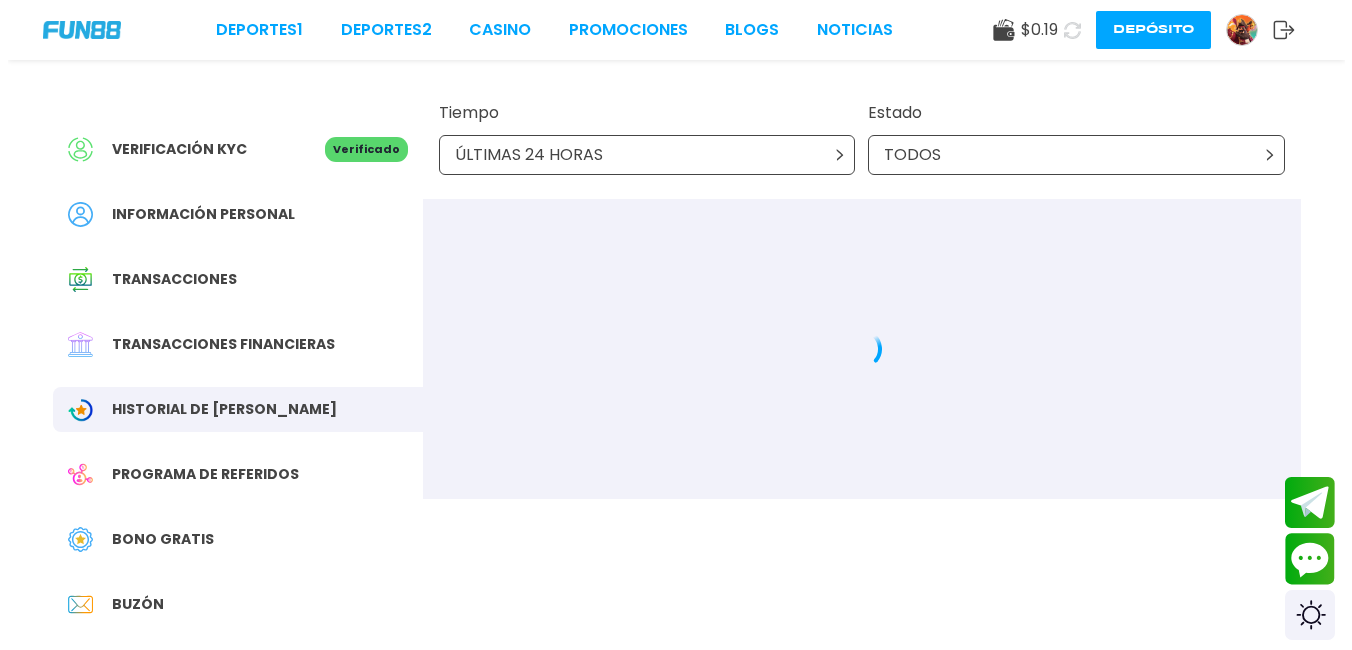 scroll, scrollTop: 67, scrollLeft: 0, axis: vertical 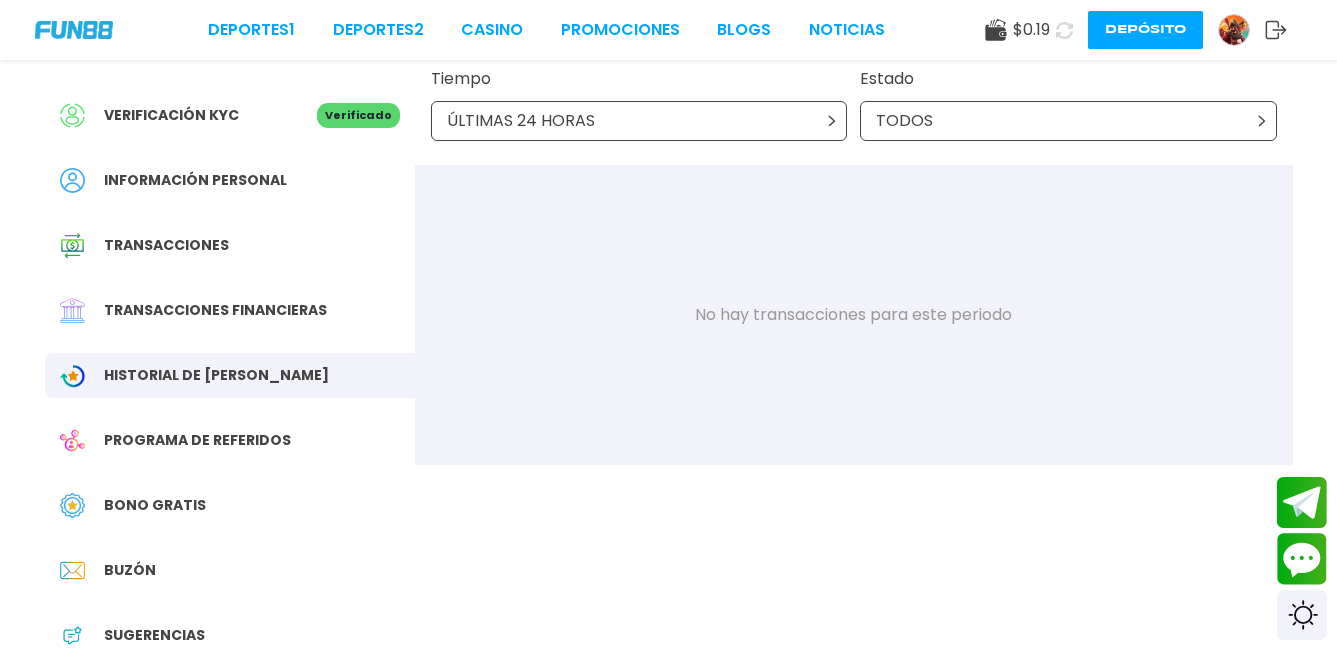 click on "ÚLTIMAS 24 HORAS" at bounding box center (639, 121) 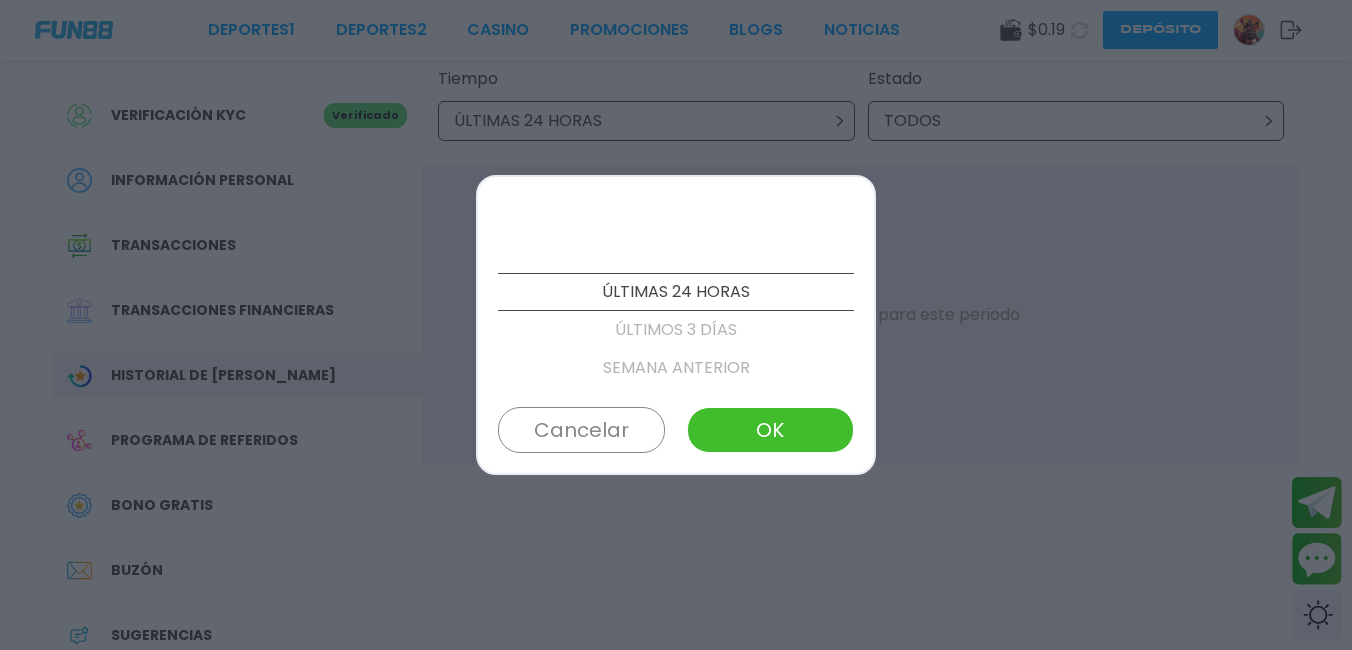click on "SEMANA ANTERIOR" at bounding box center (676, 368) 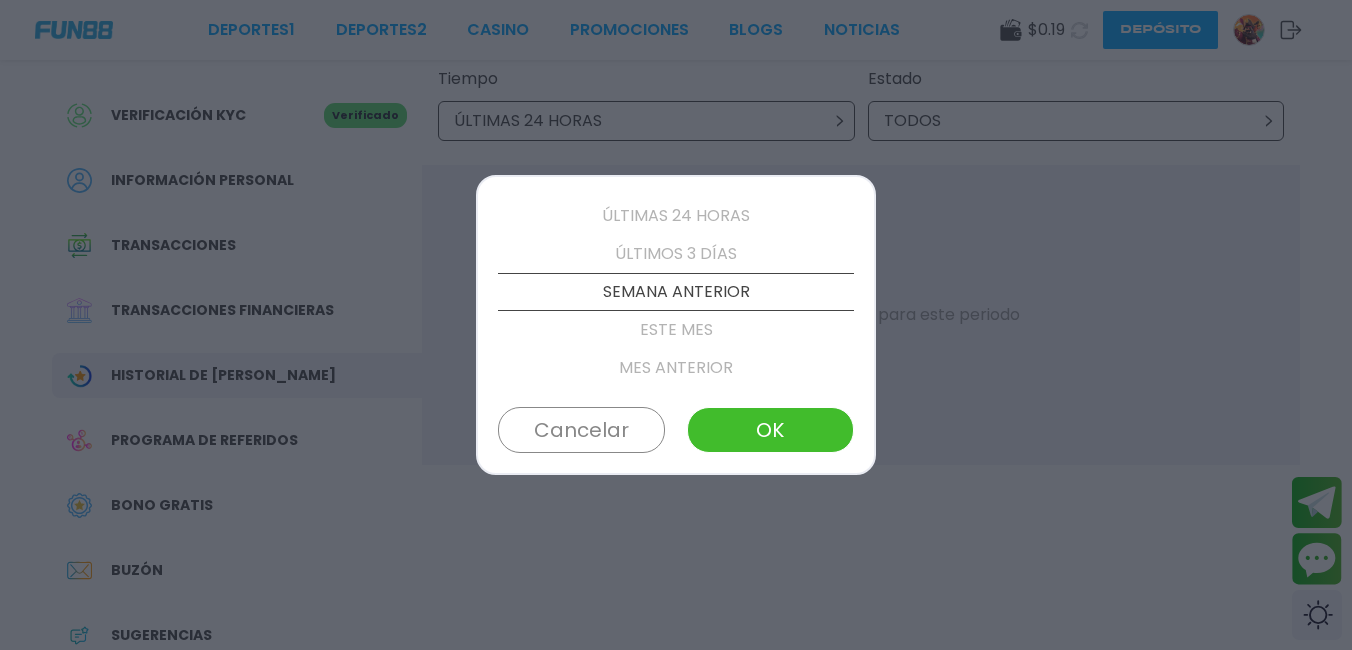 click on "ESTE MES" at bounding box center (676, 330) 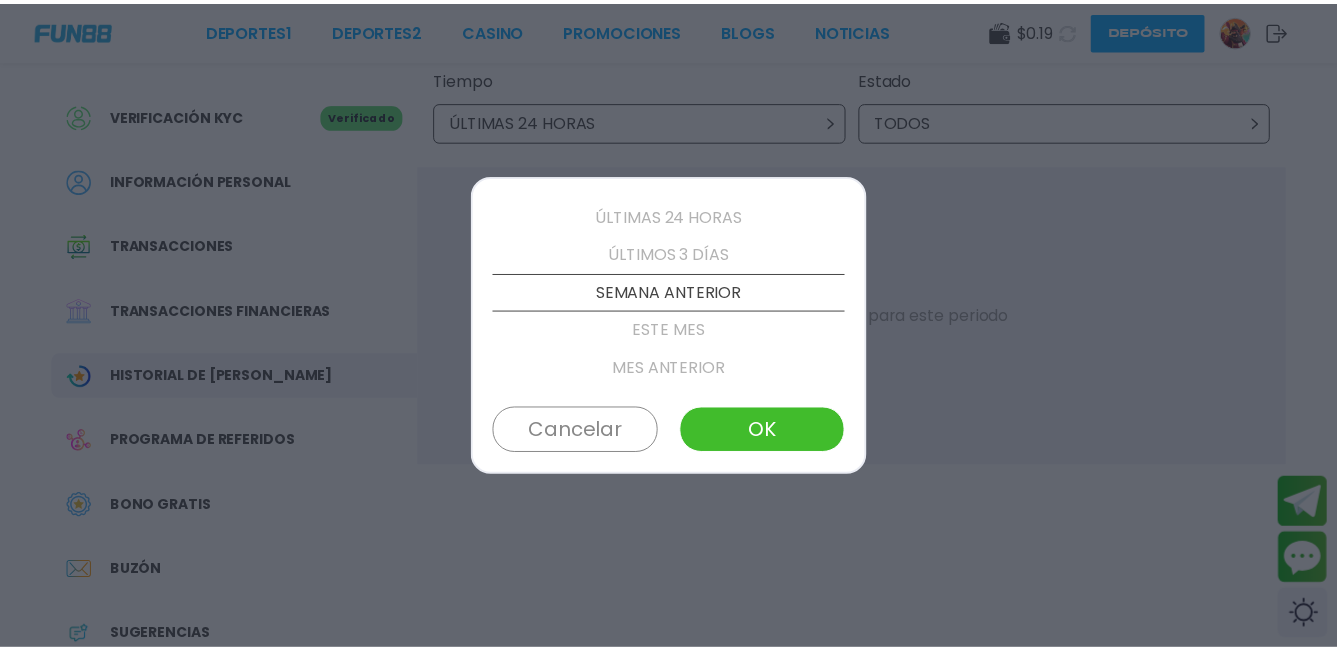 scroll, scrollTop: 114, scrollLeft: 0, axis: vertical 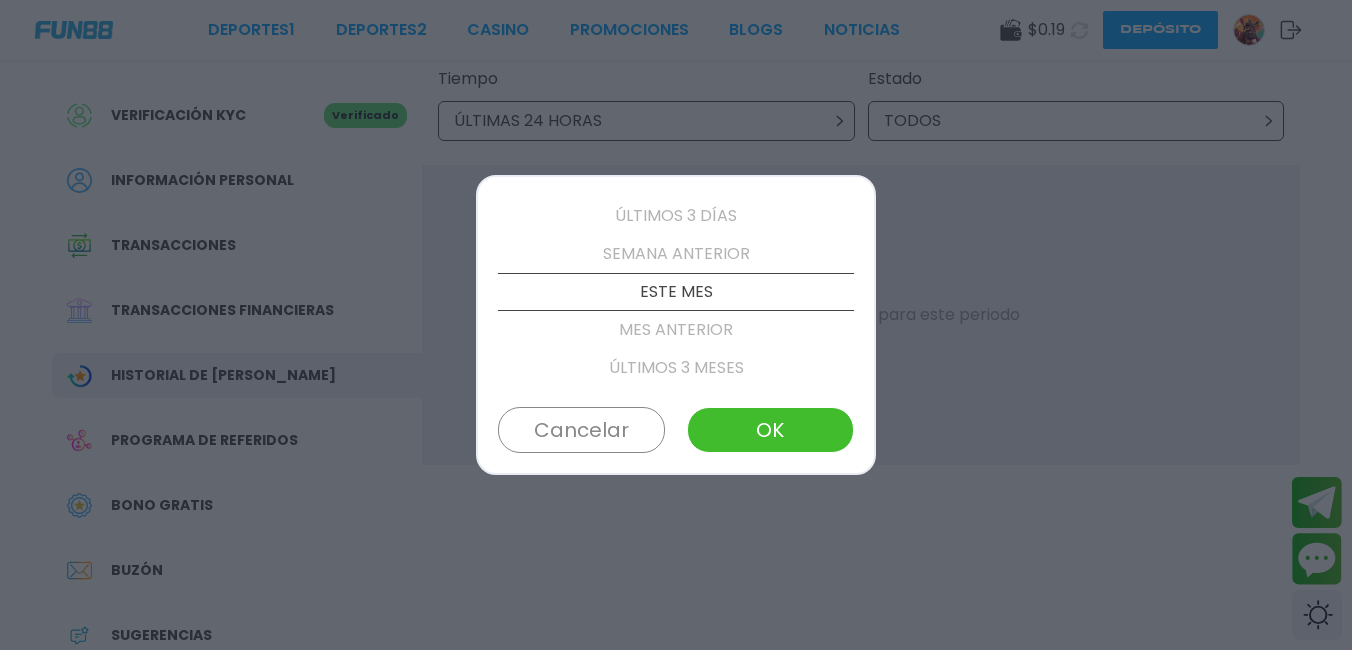 click on "OK" at bounding box center [770, 430] 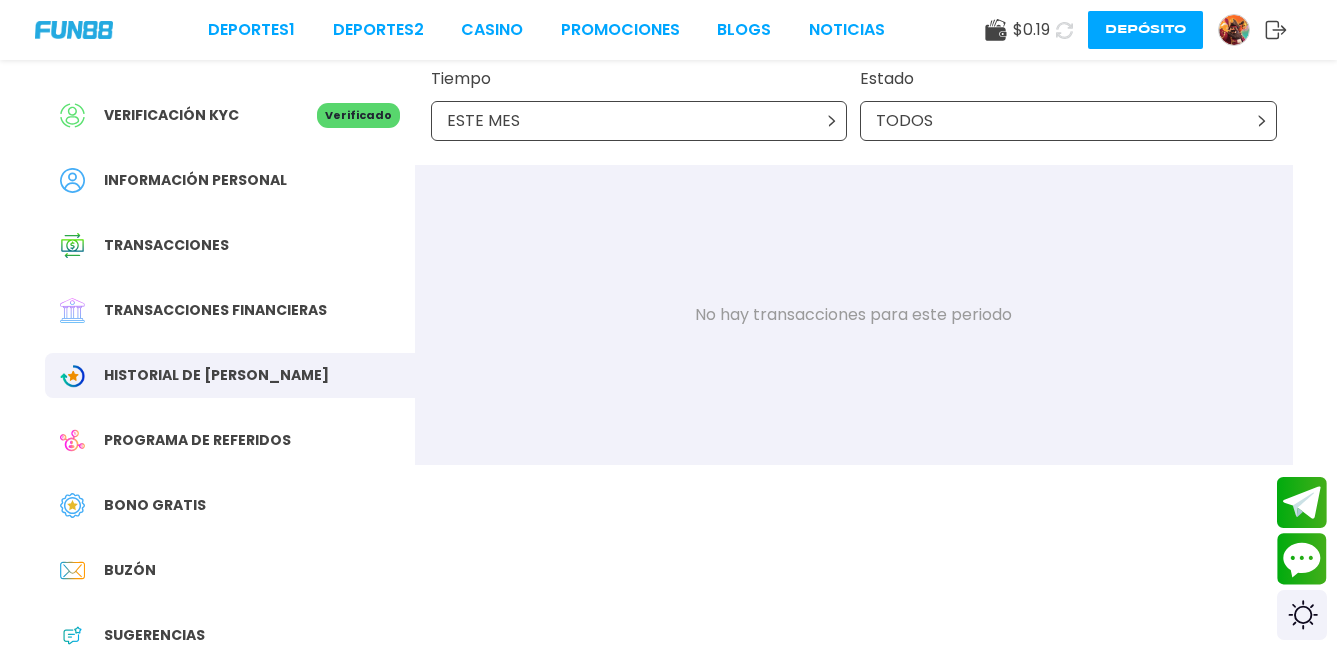 click on "Programa de referidos" at bounding box center (197, 440) 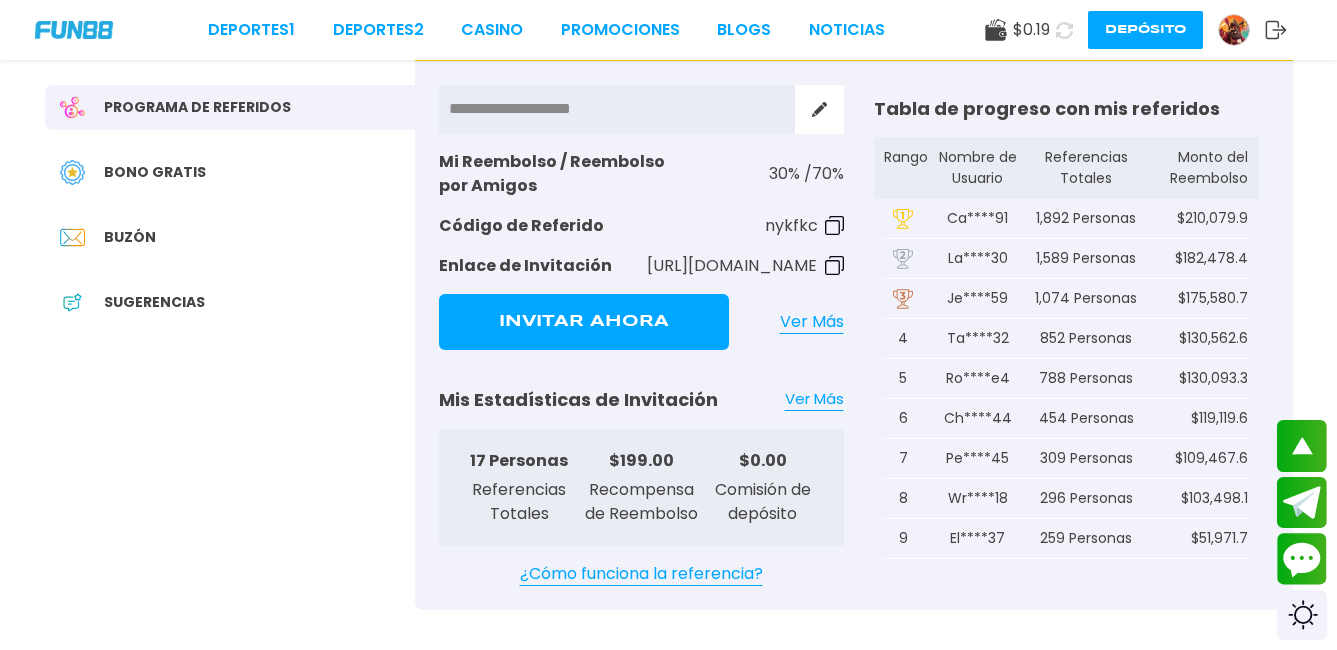 scroll, scrollTop: 433, scrollLeft: 0, axis: vertical 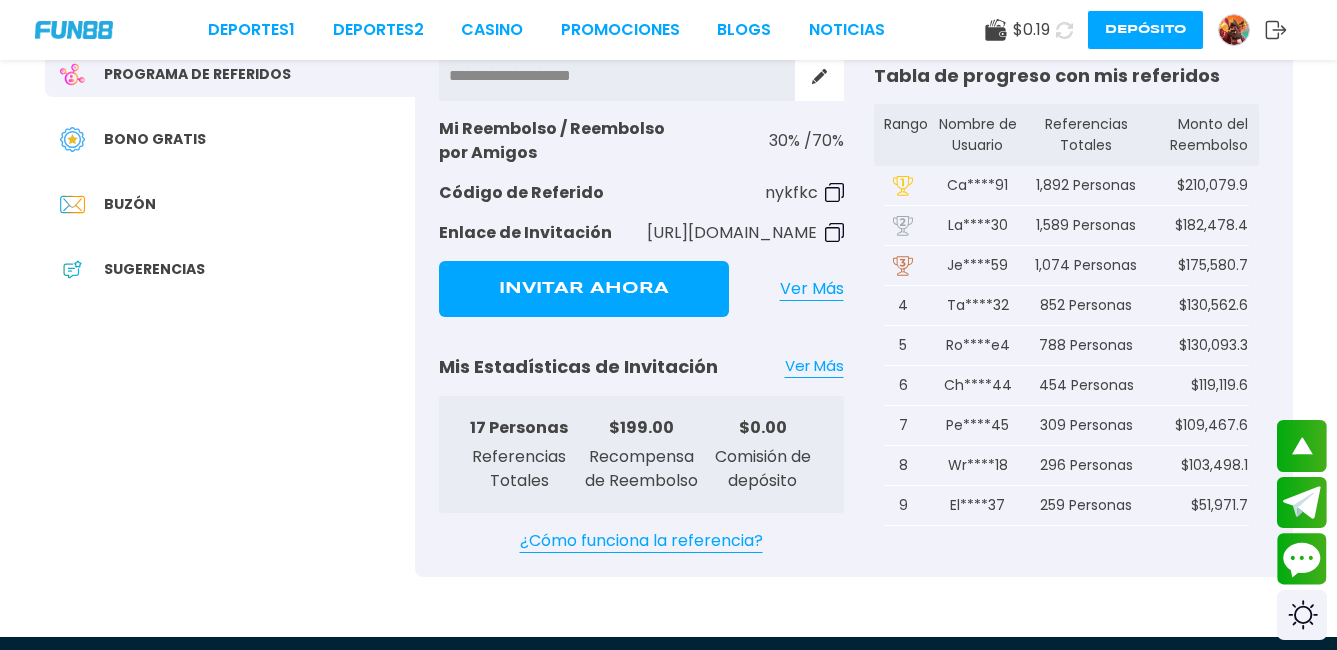 click on "Ver Más" at bounding box center (814, 366) 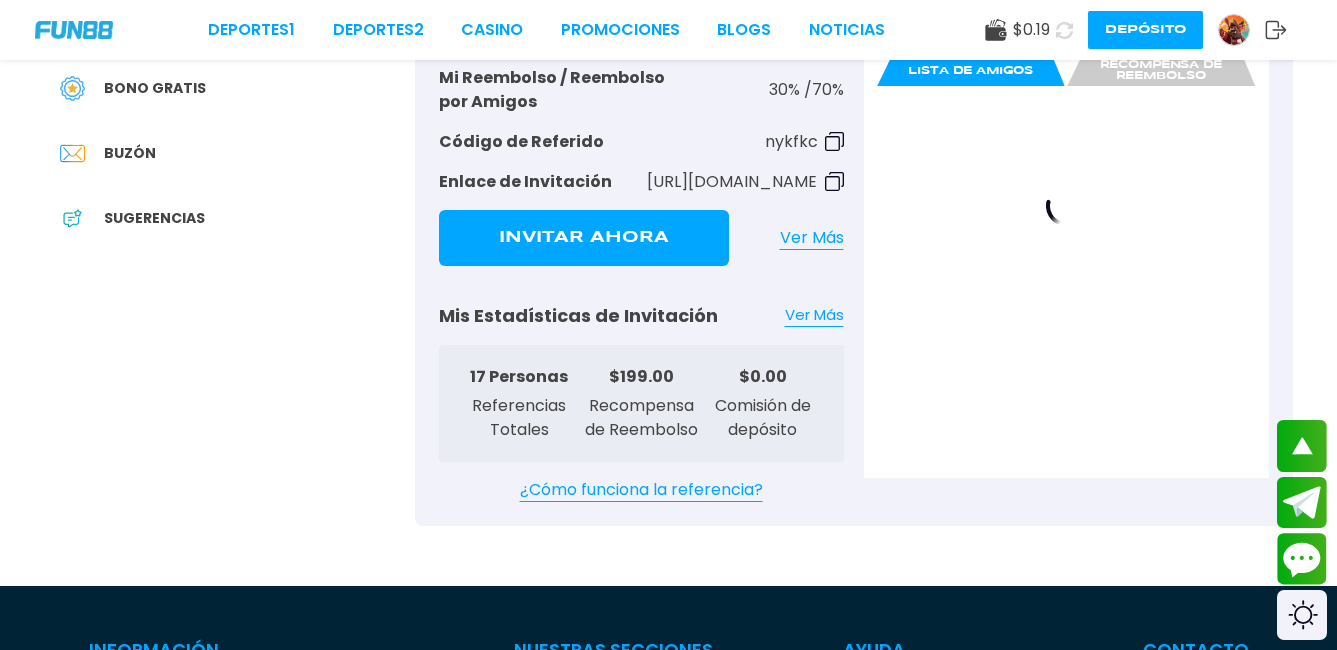 scroll, scrollTop: 500, scrollLeft: 0, axis: vertical 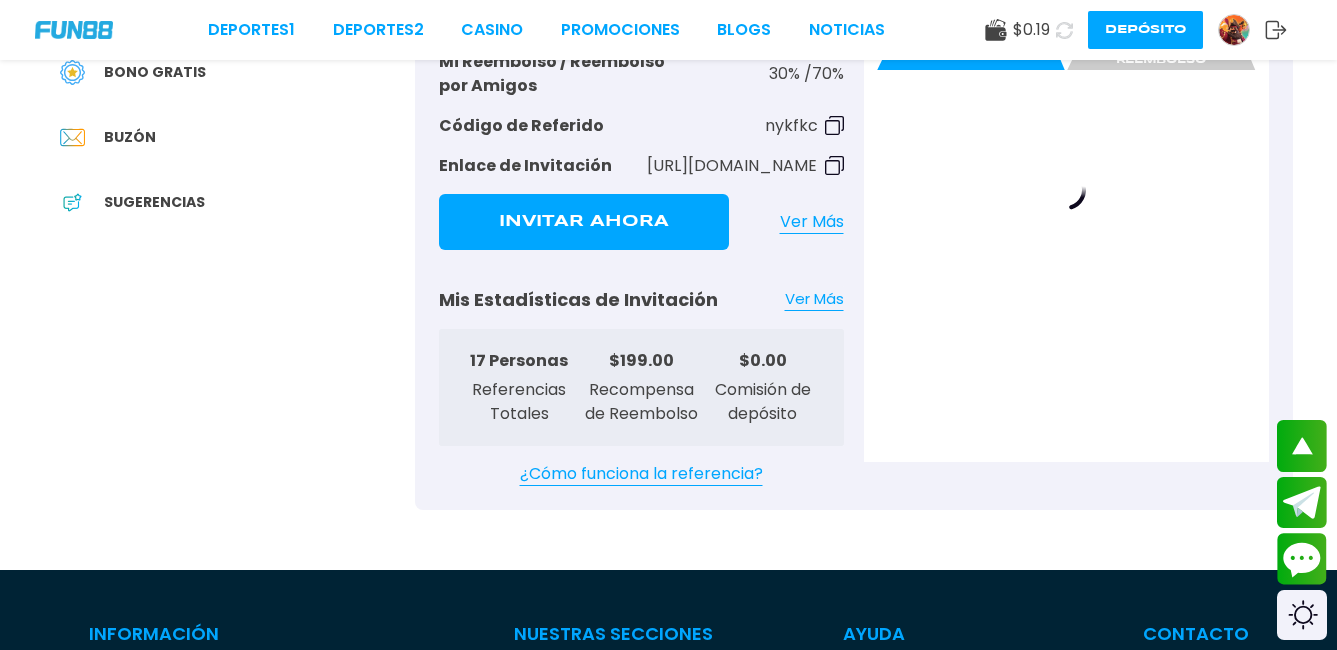 click on "Ver Más" at bounding box center [814, 299] 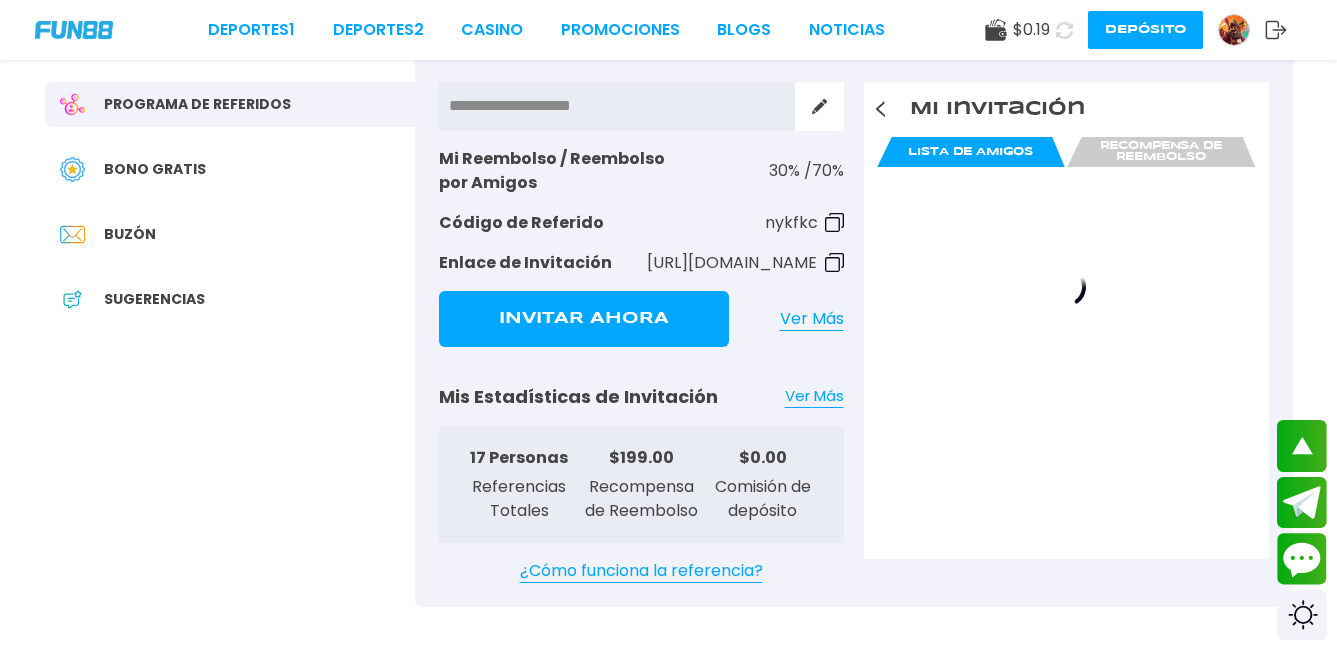 scroll, scrollTop: 400, scrollLeft: 0, axis: vertical 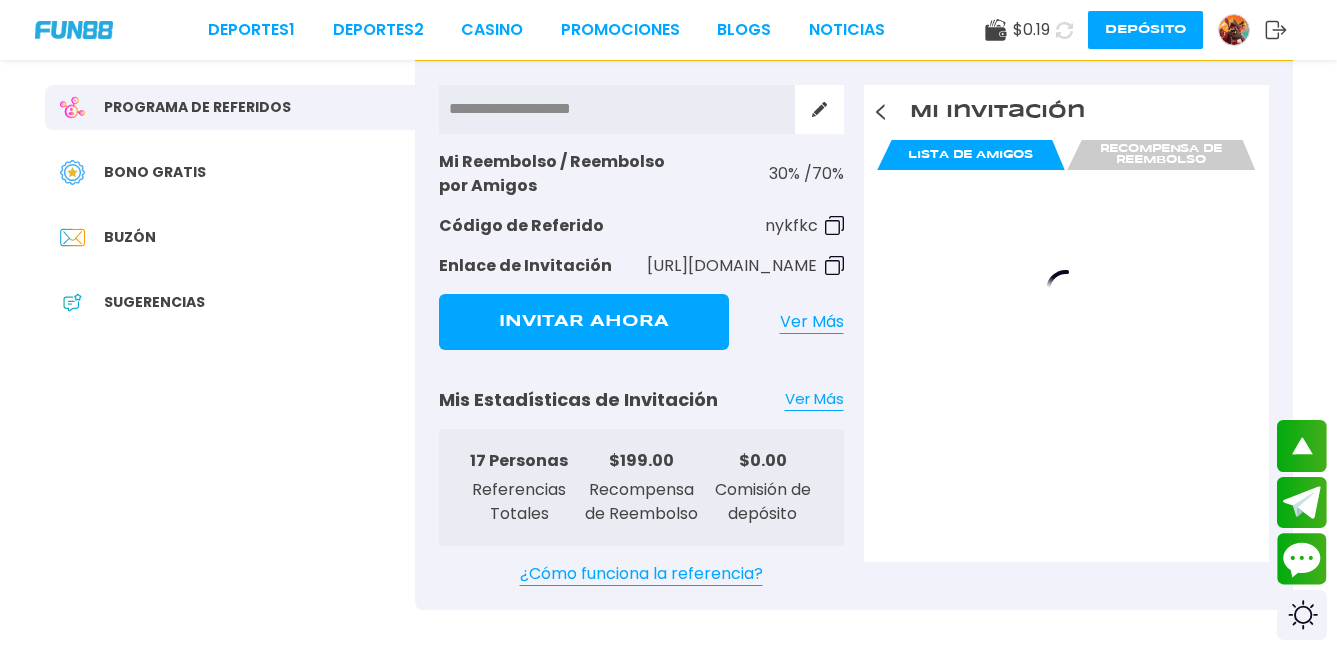 click on "Recompensa de Reembolso" at bounding box center [1161, 155] 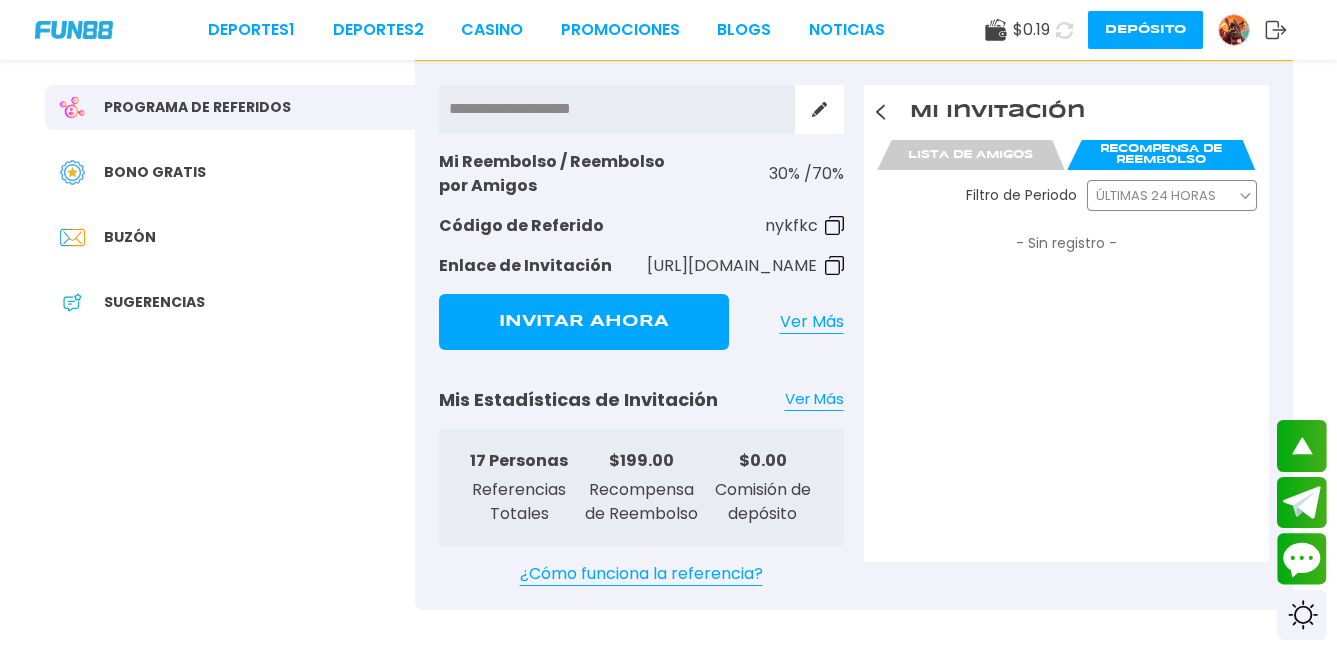 click on "ÚLTIMAS 24 HORAS" at bounding box center (1156, 196) 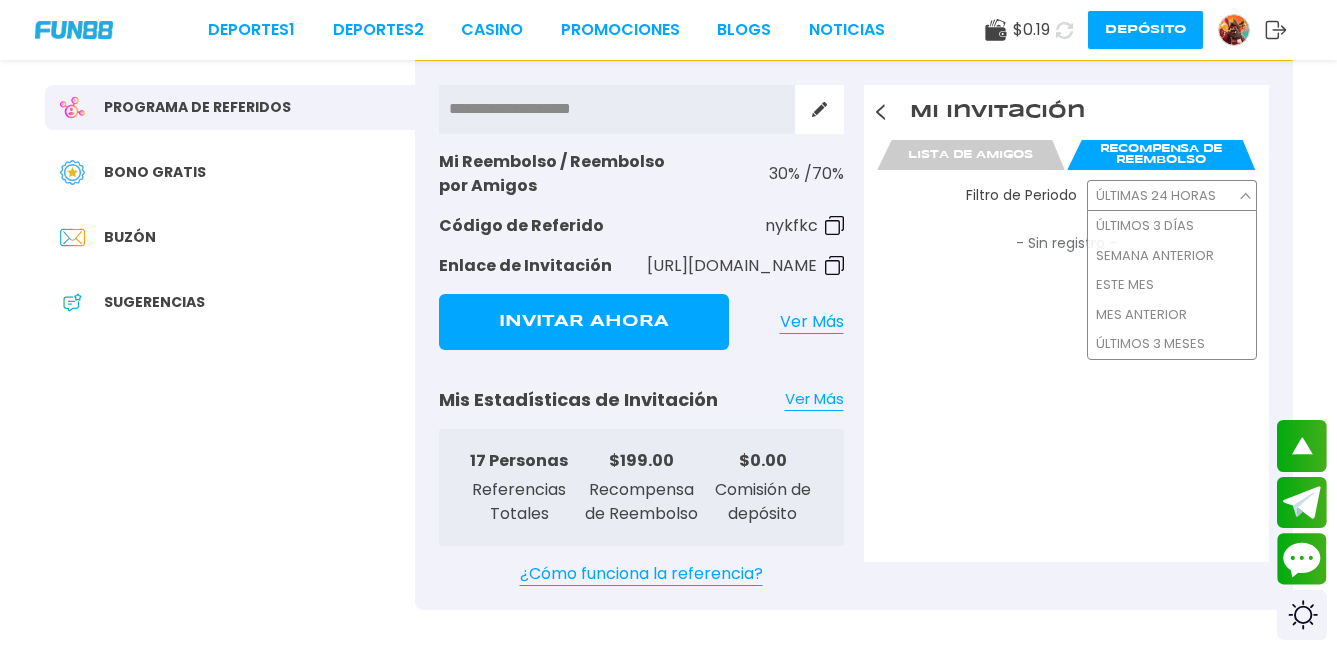 click on "ÚLTIMOS 3 DÍAS SEMANA ANTERIOR ESTE MES MES ANTERIOR ÚLTIMOS 3 MESES" at bounding box center [1172, 285] 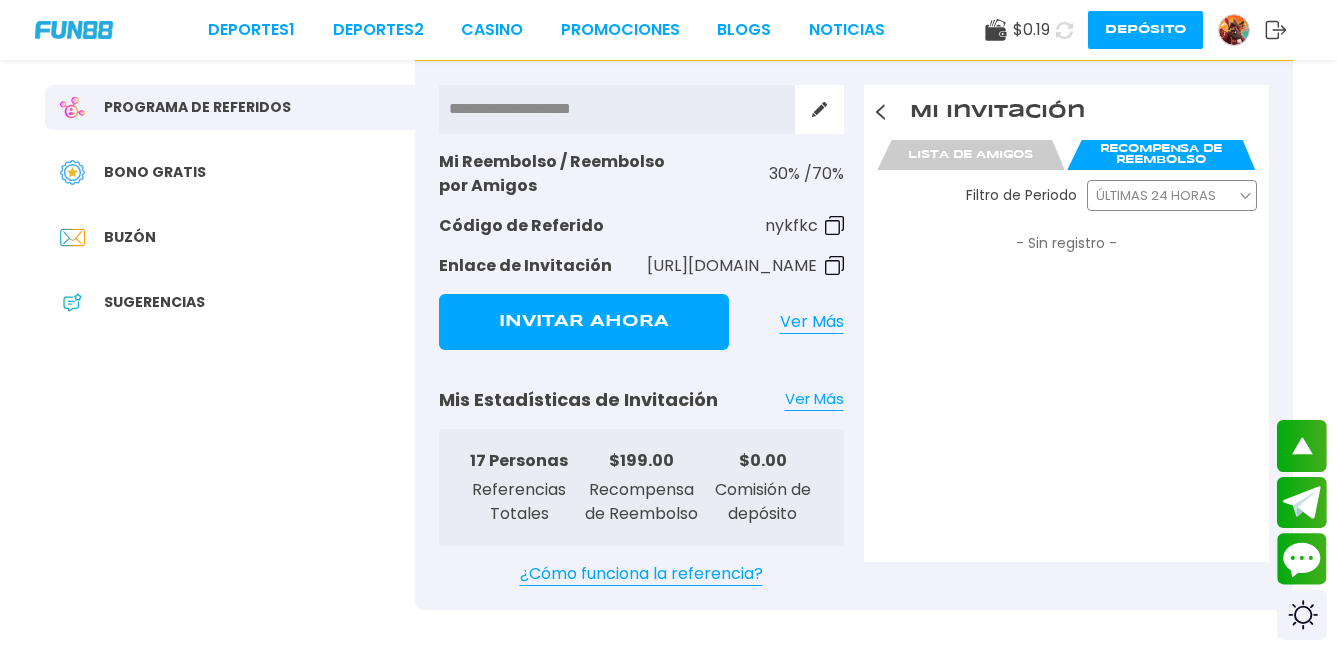 click on "ÚLTIMAS 24 HORAS" at bounding box center [1156, 196] 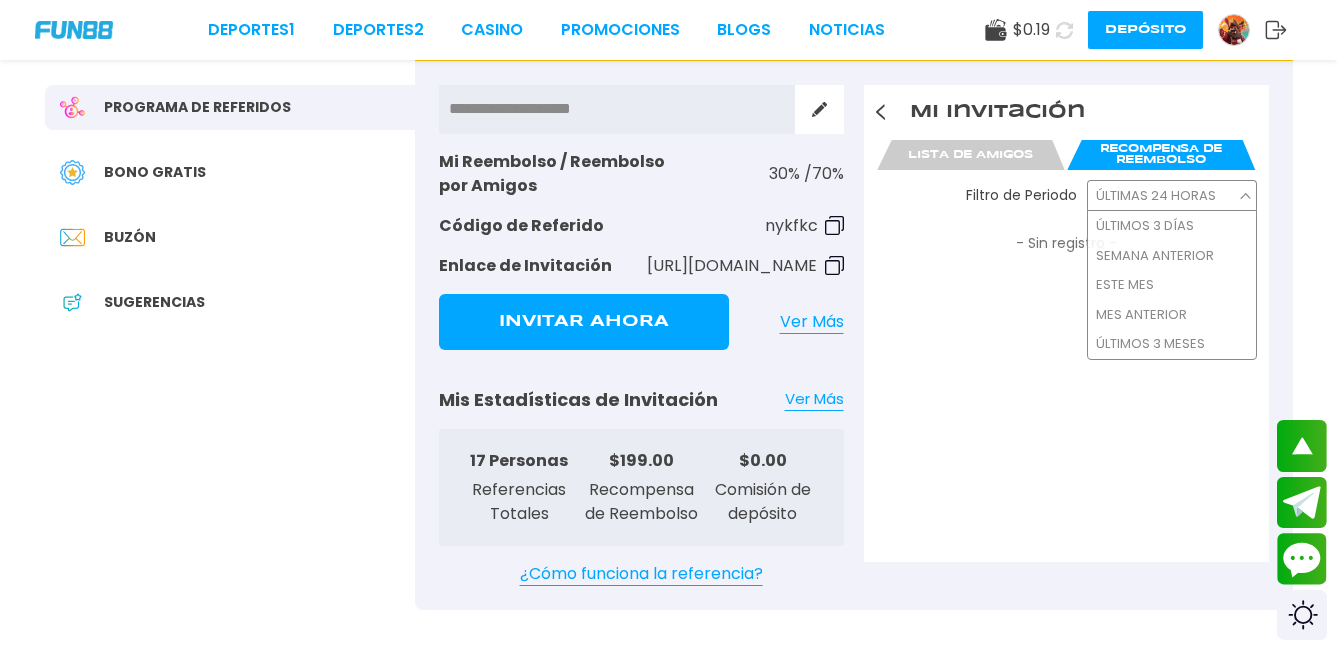 click on "ESTE MES" at bounding box center (1125, 285) 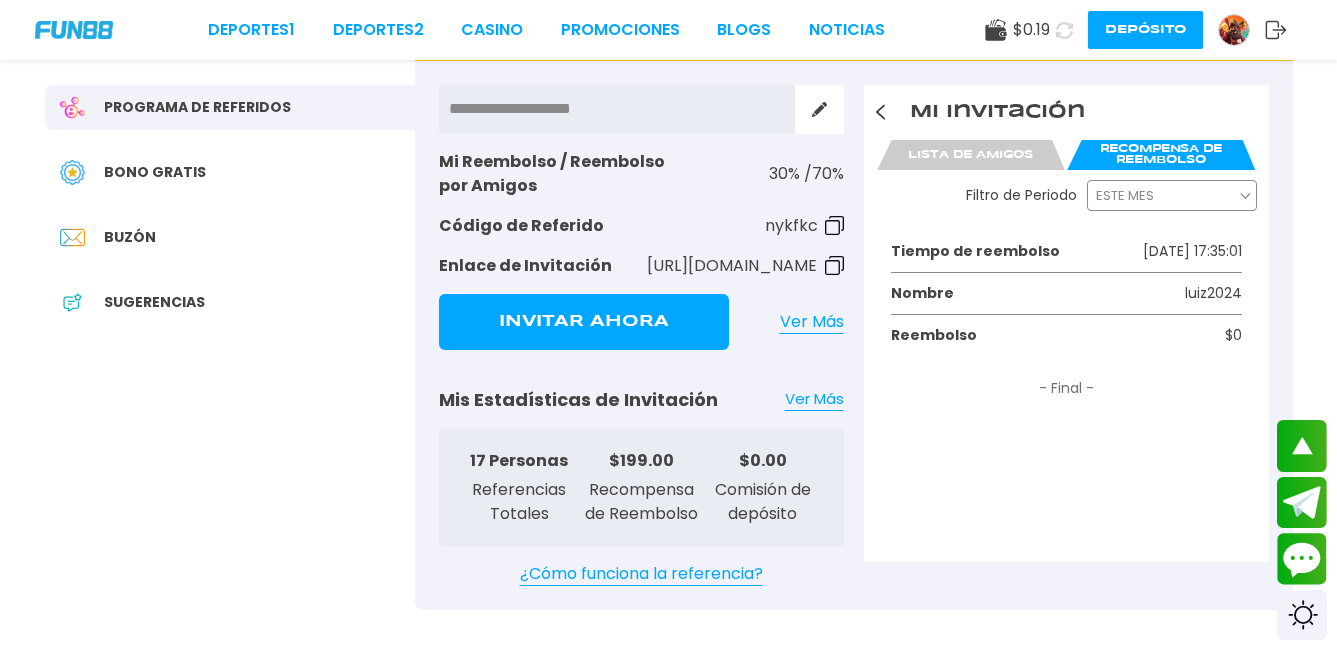 click on "ESTE MES" at bounding box center (1125, 196) 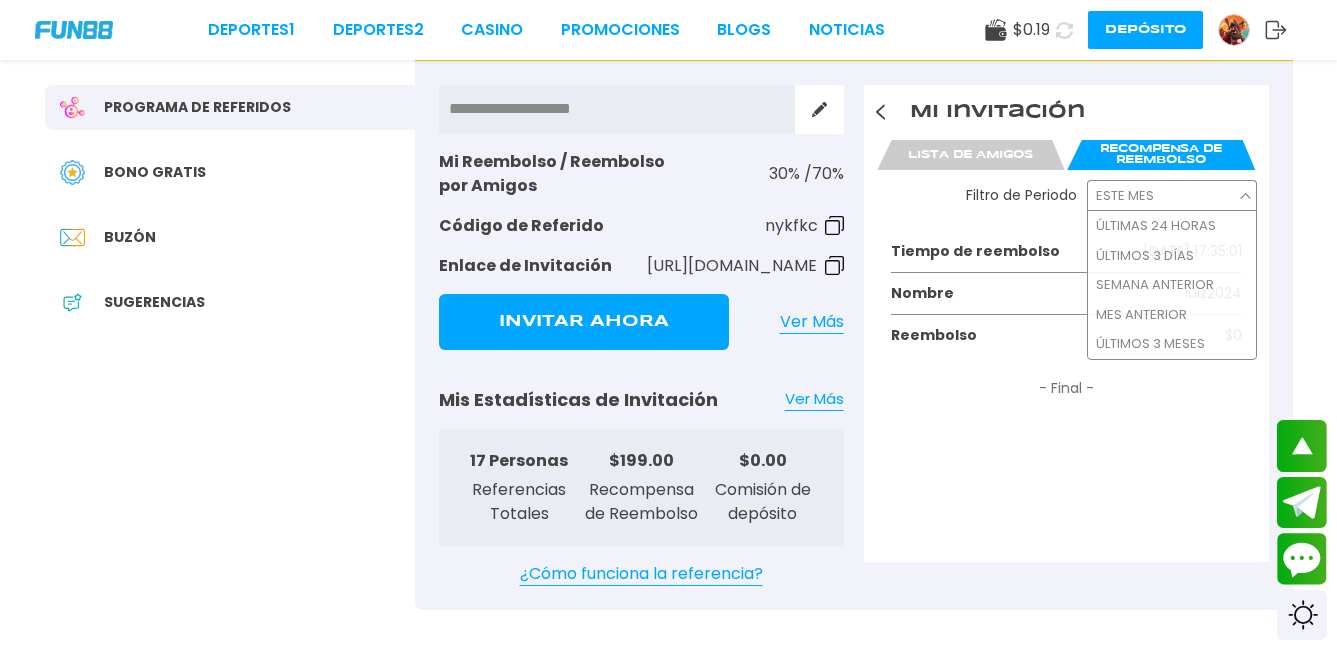 click on "MES ANTERIOR" at bounding box center (1141, 315) 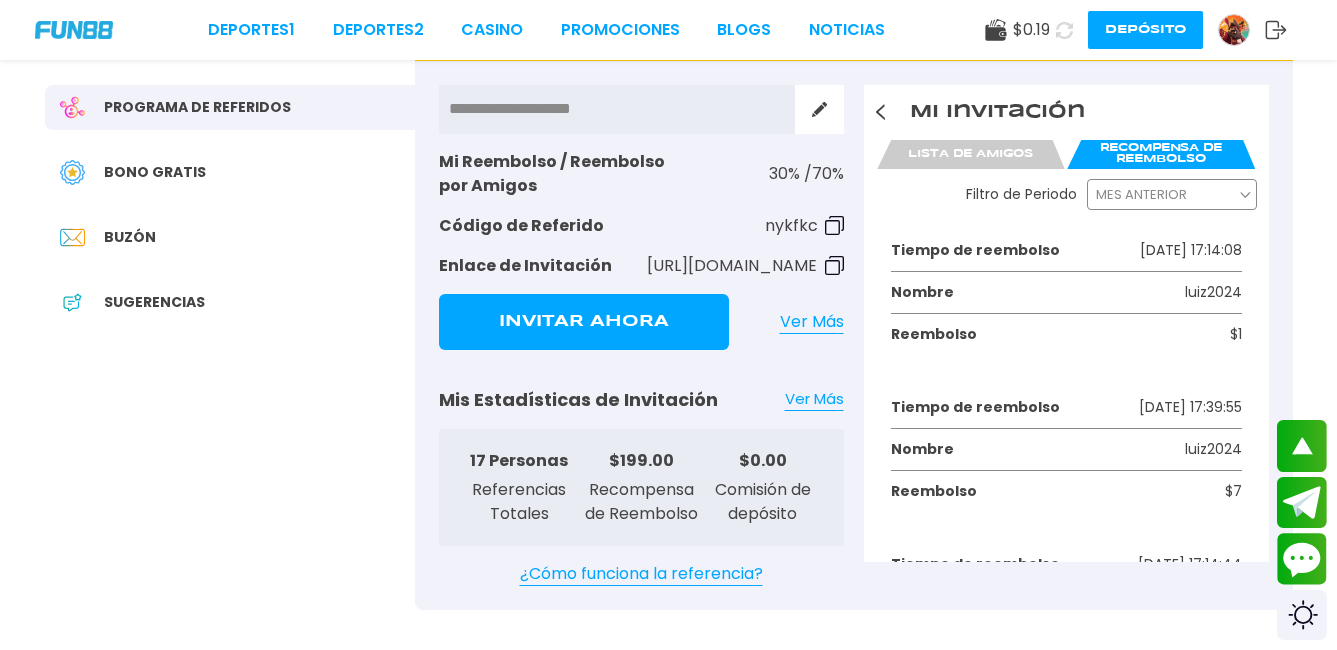 scroll, scrollTop: 0, scrollLeft: 0, axis: both 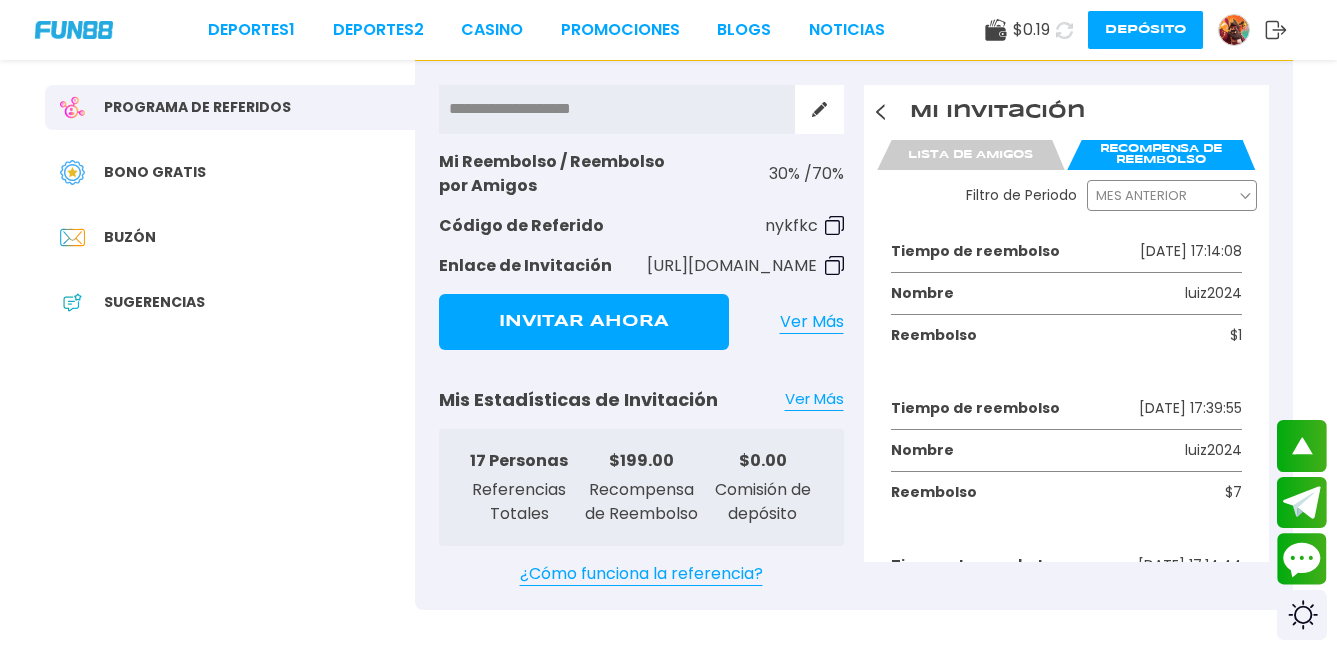 click on "MES ANTERIOR" at bounding box center (1141, 196) 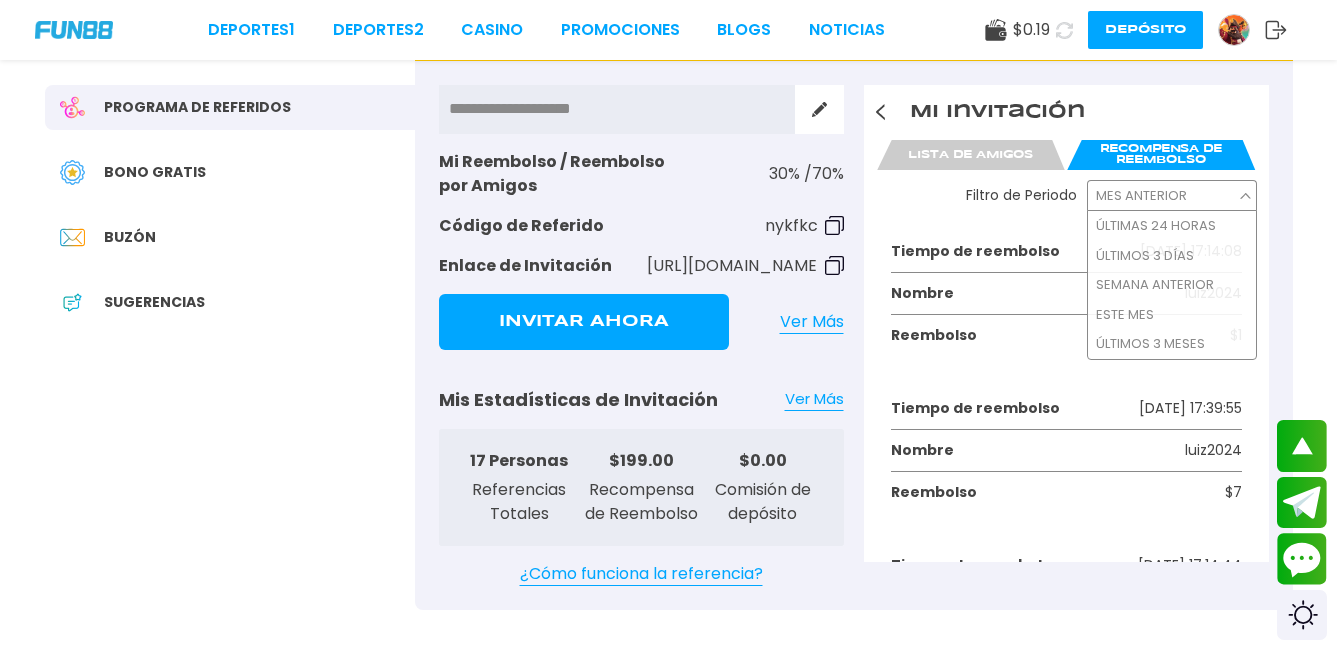 click on "ÚLTIMOS 3 MESES" at bounding box center (1150, 344) 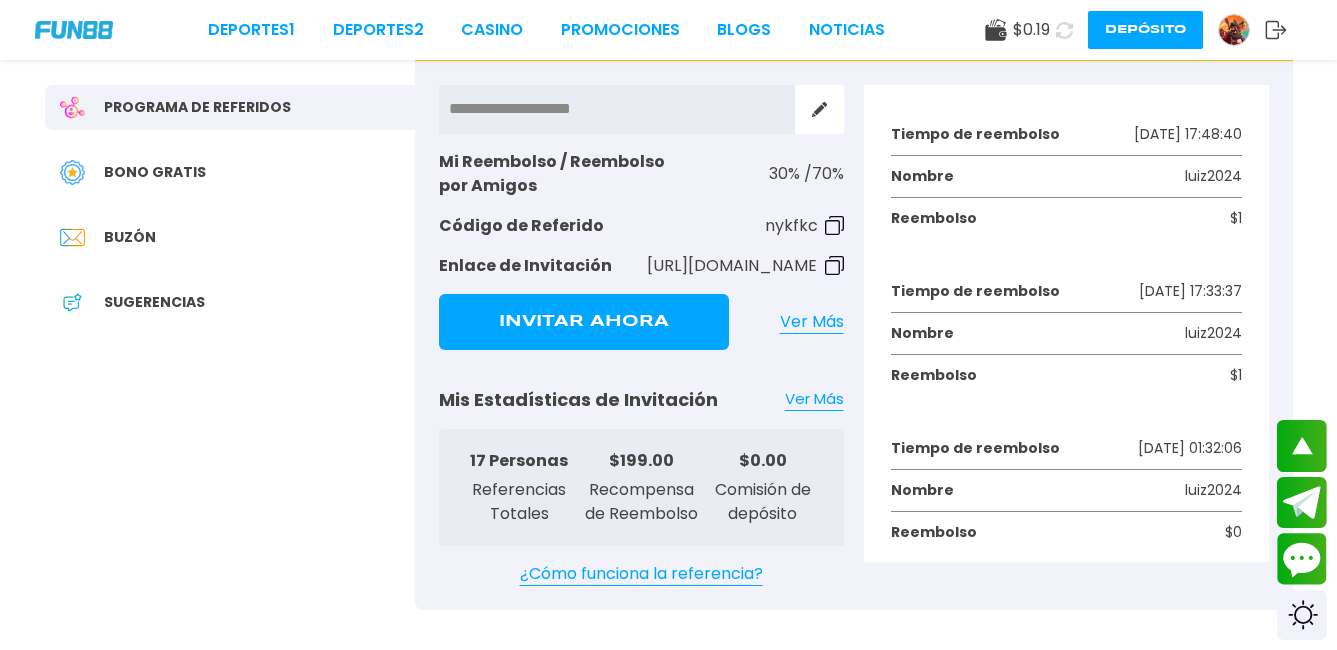 scroll, scrollTop: 1343, scrollLeft: 0, axis: vertical 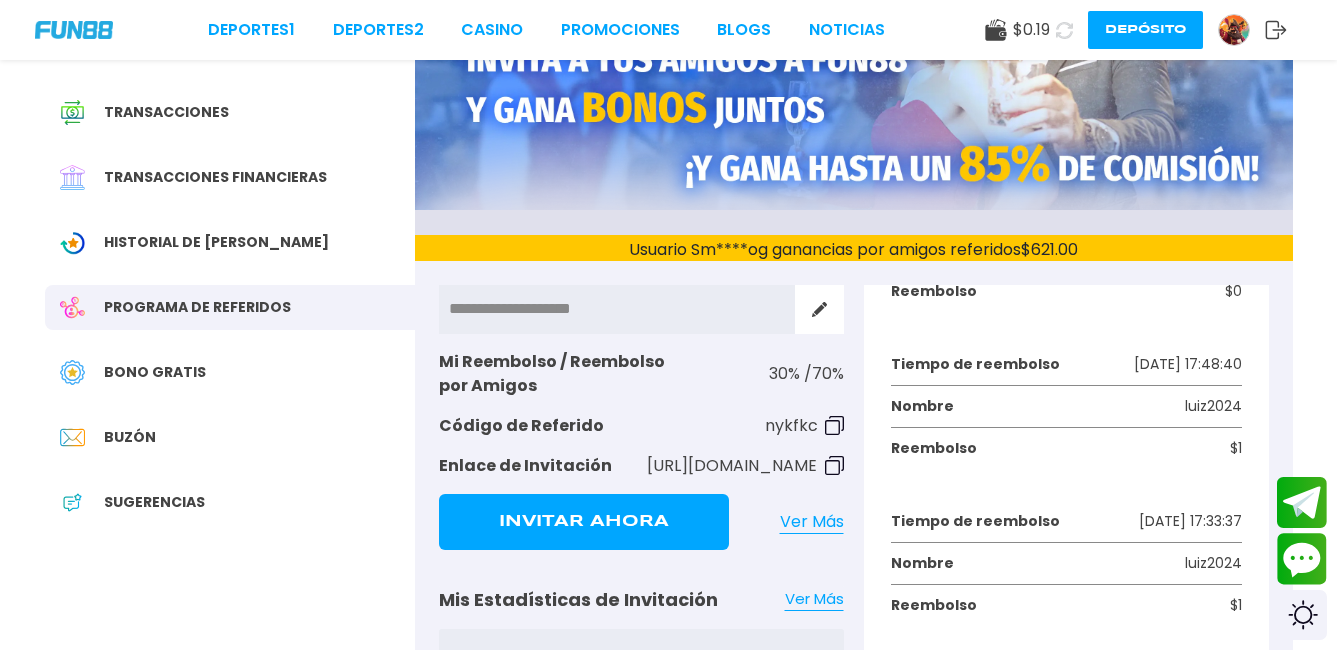 click 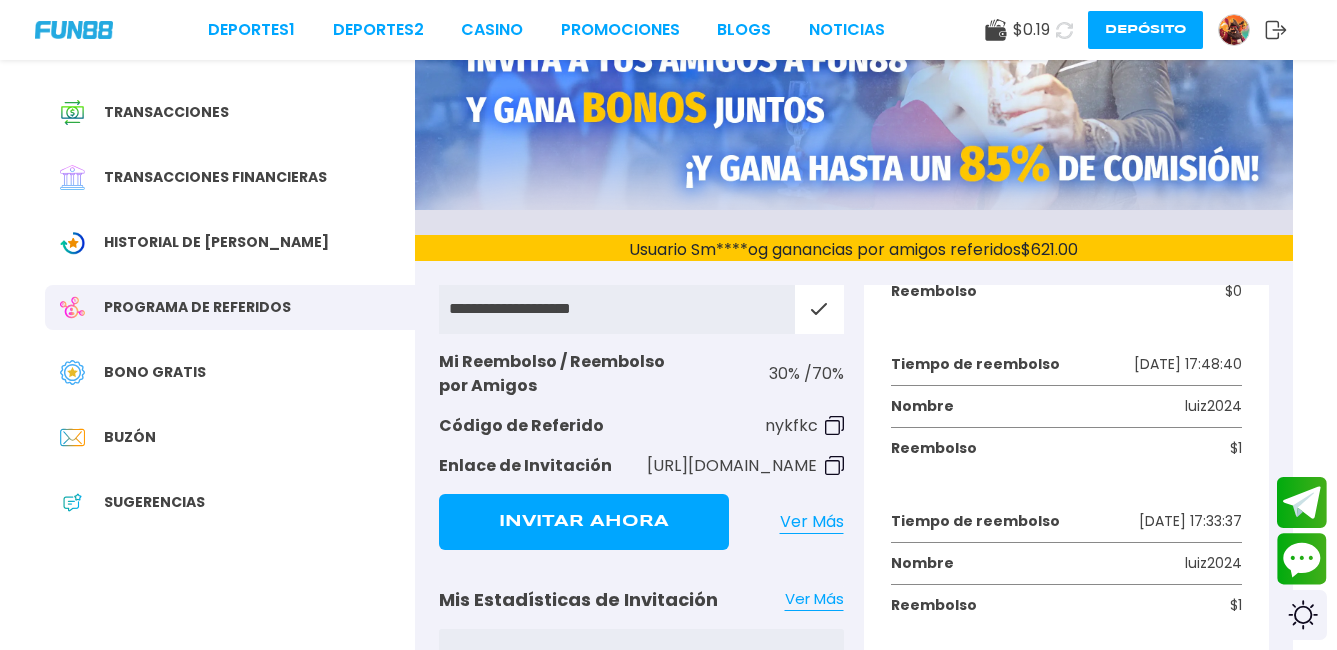 click 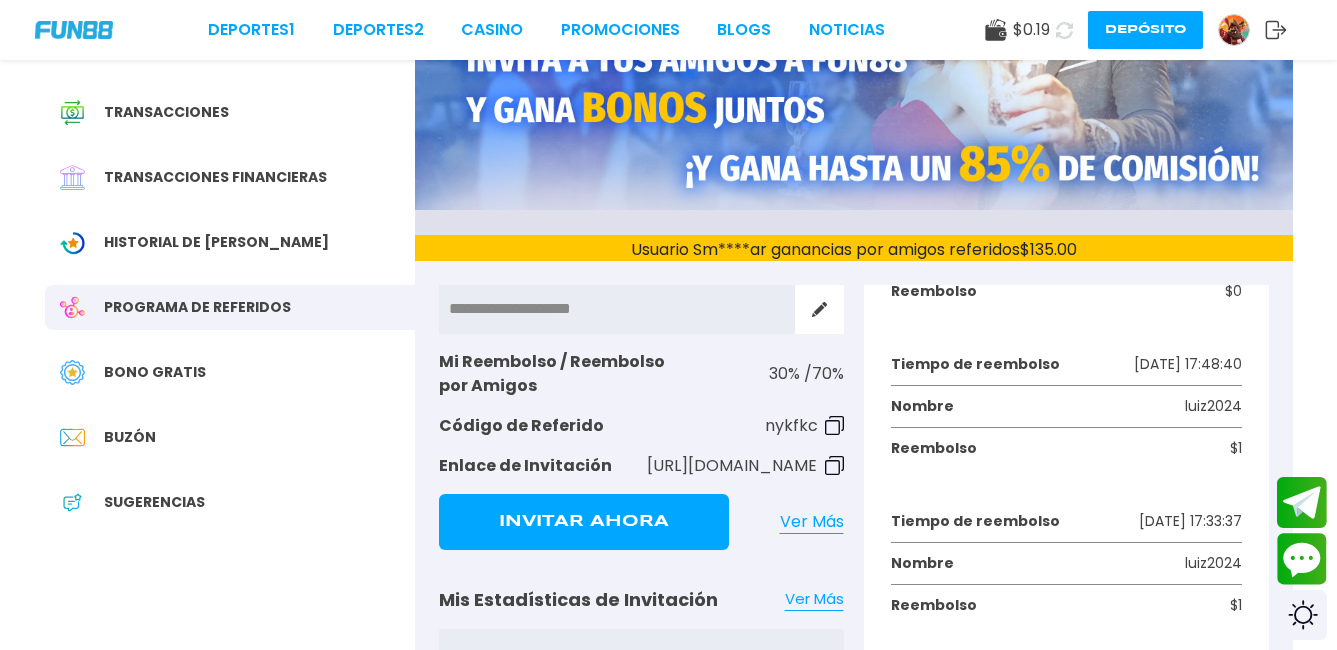 click on "Bono Gratis" at bounding box center (155, 372) 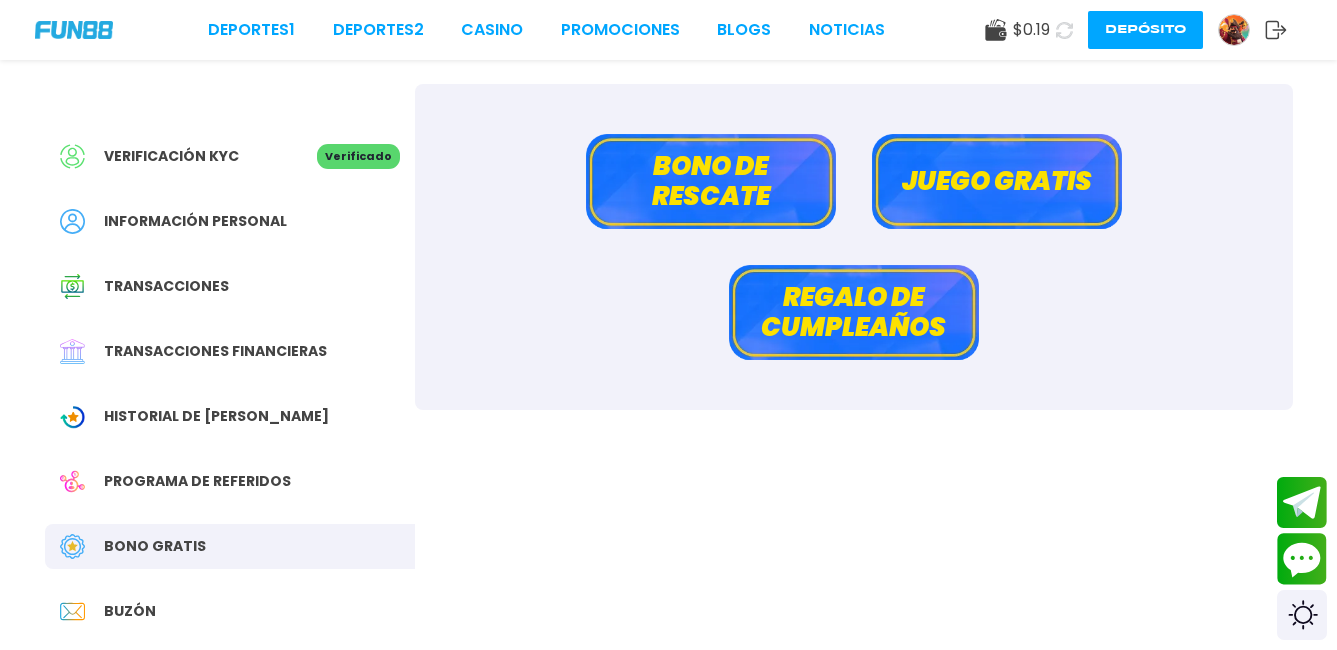 scroll, scrollTop: 33, scrollLeft: 0, axis: vertical 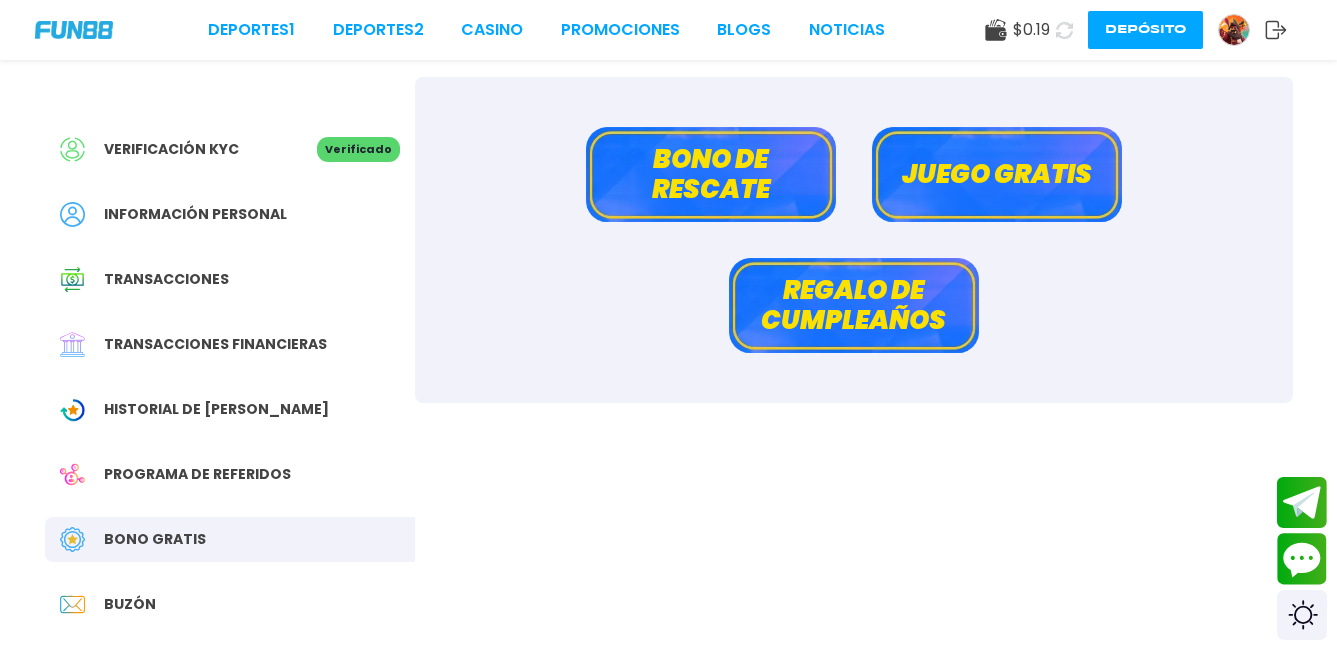 click on "Juego gratis" at bounding box center [997, 174] 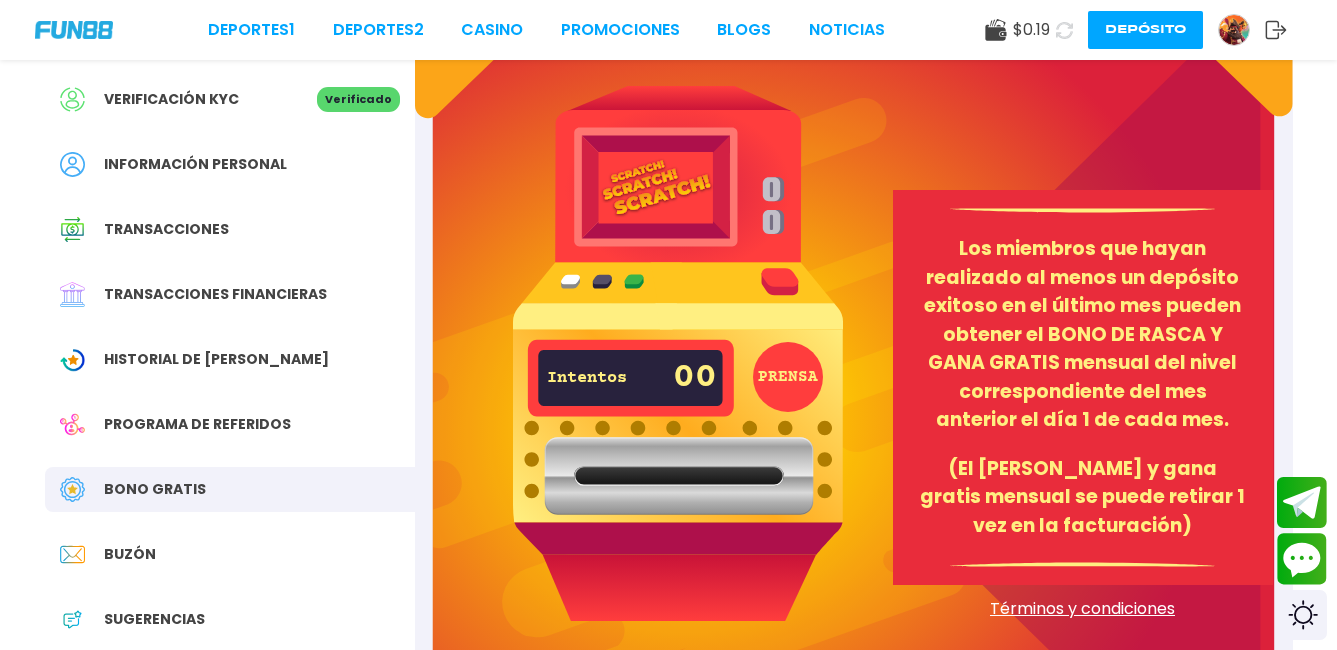 scroll, scrollTop: 100, scrollLeft: 0, axis: vertical 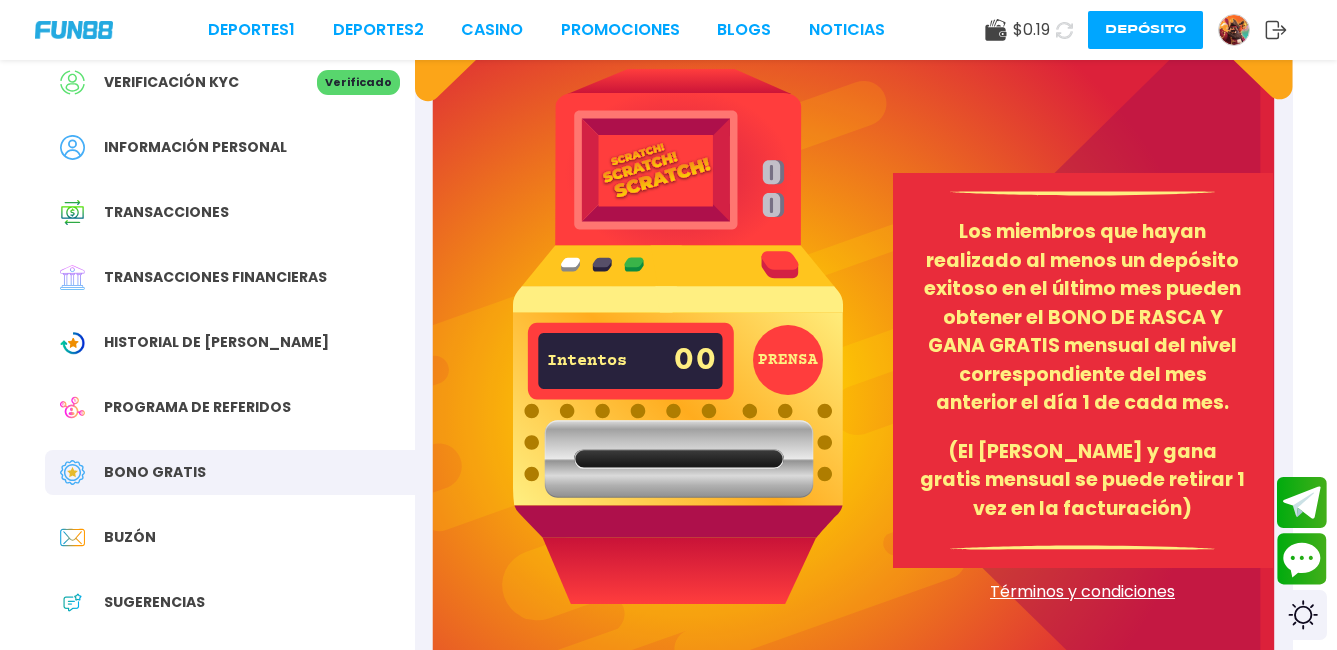 click at bounding box center [678, 336] 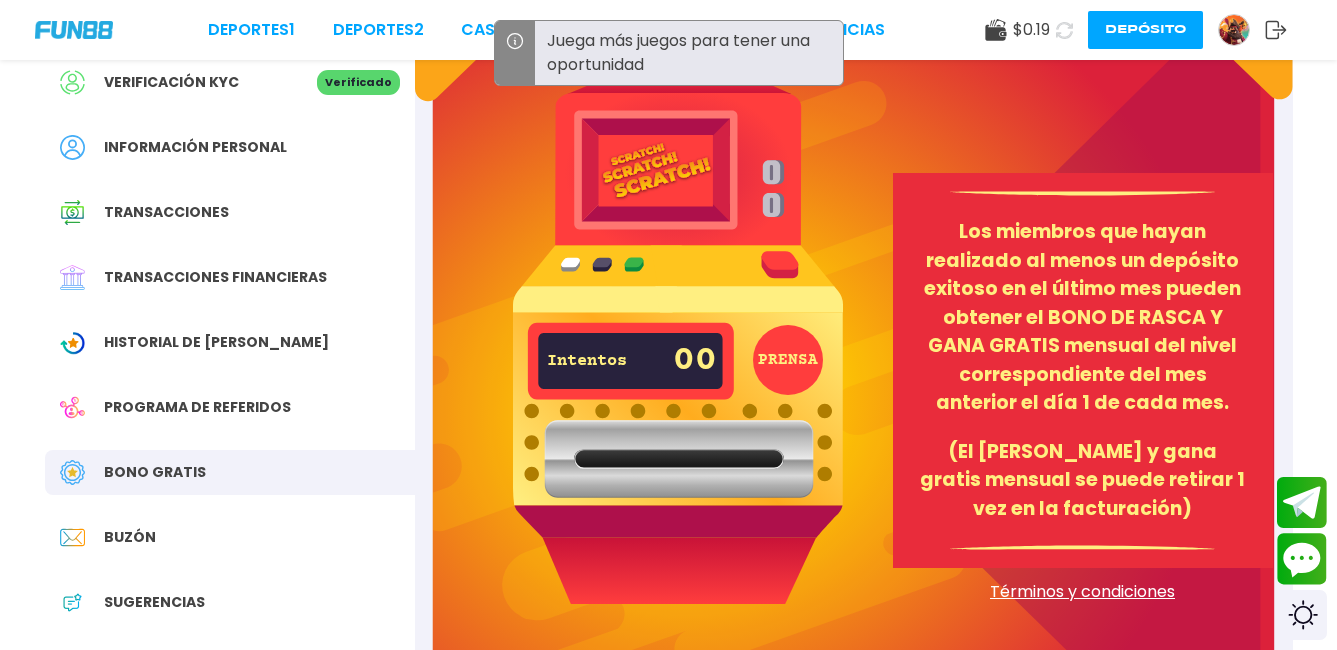 click on "PRENSA" at bounding box center [788, 360] 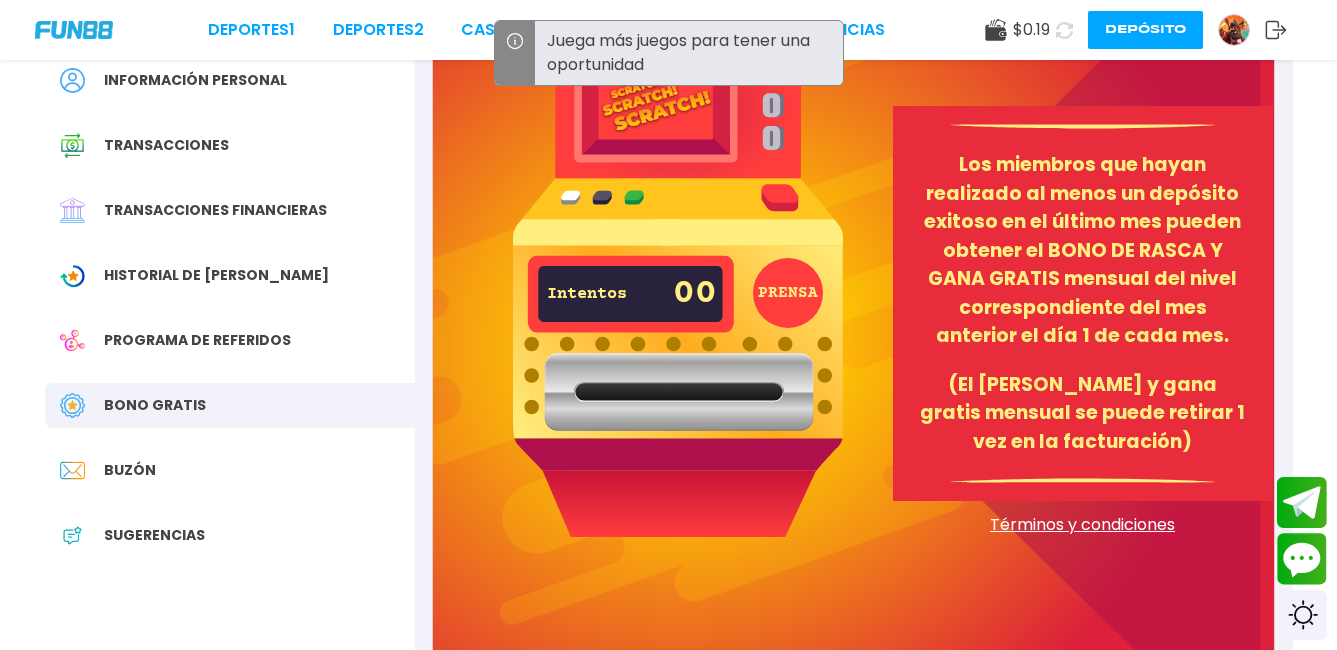 click on "Buzón" at bounding box center [230, 470] 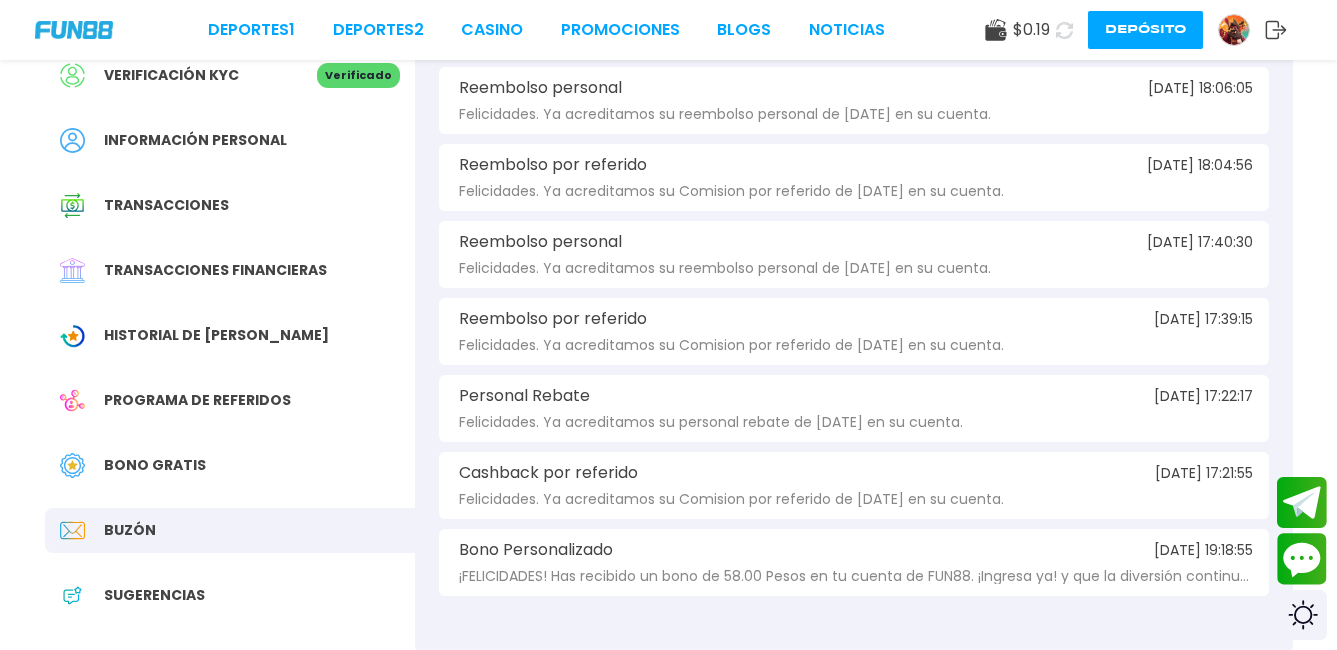 scroll, scrollTop: 67, scrollLeft: 0, axis: vertical 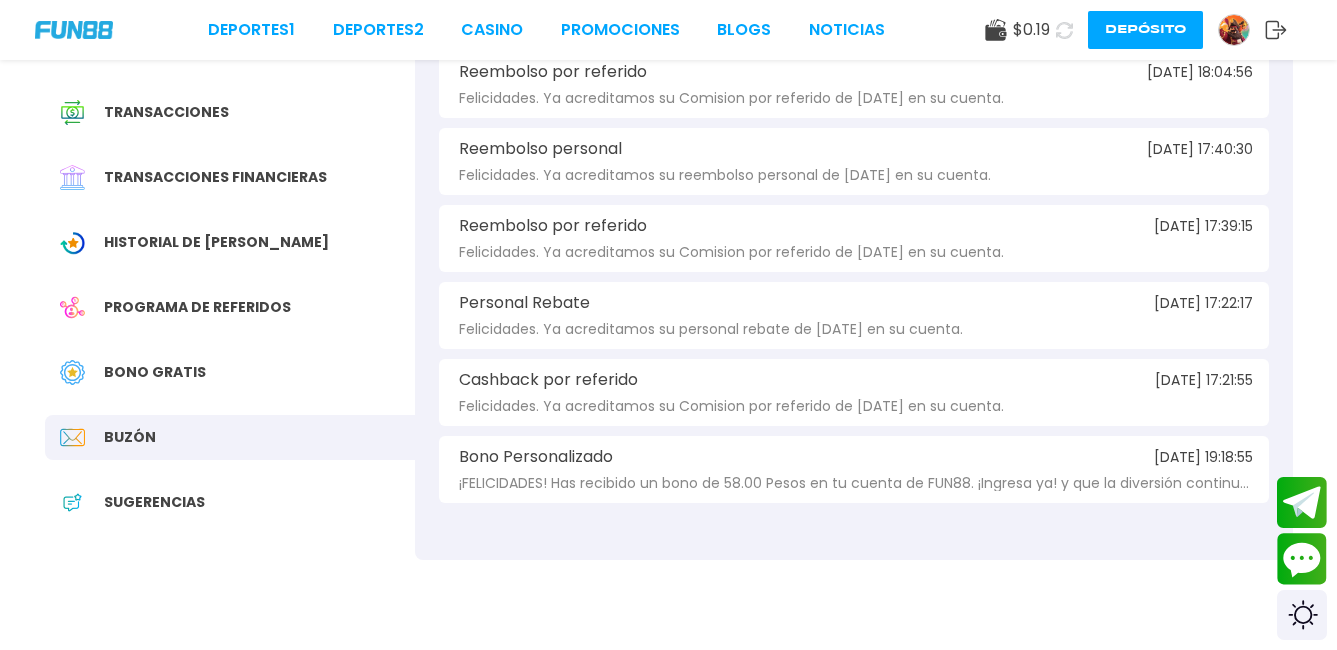 click on "Sugerencias" at bounding box center [230, 502] 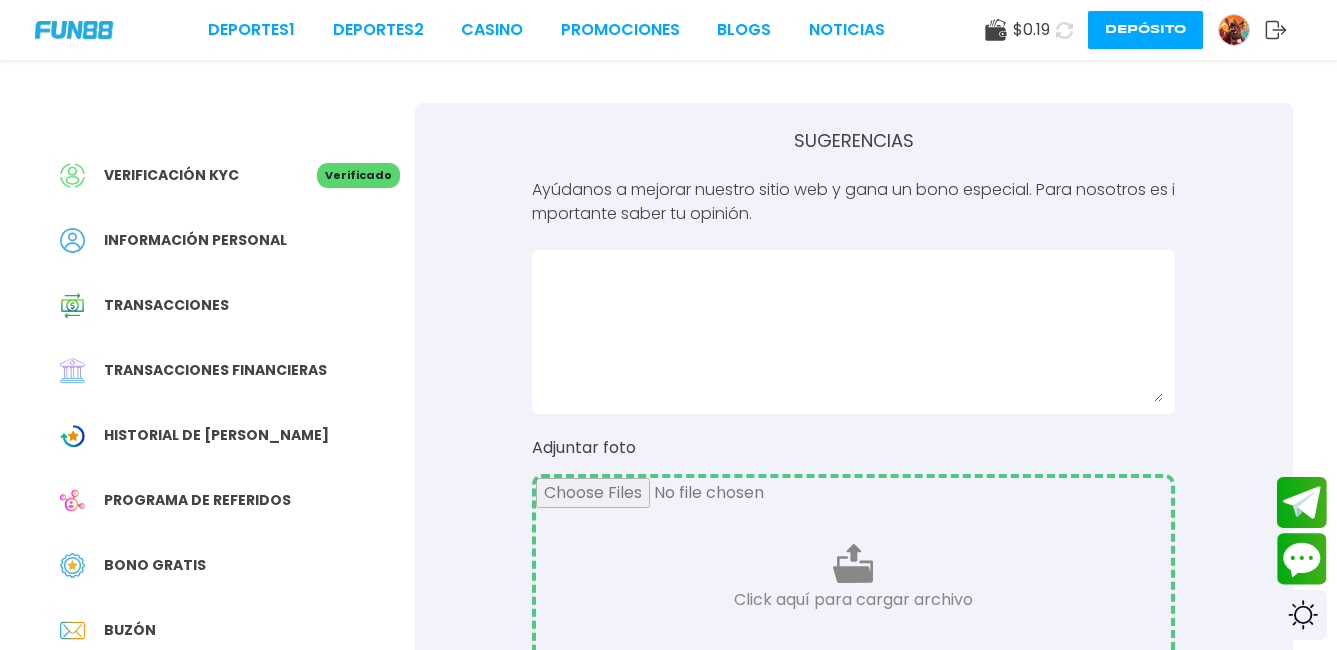 scroll, scrollTop: 0, scrollLeft: 0, axis: both 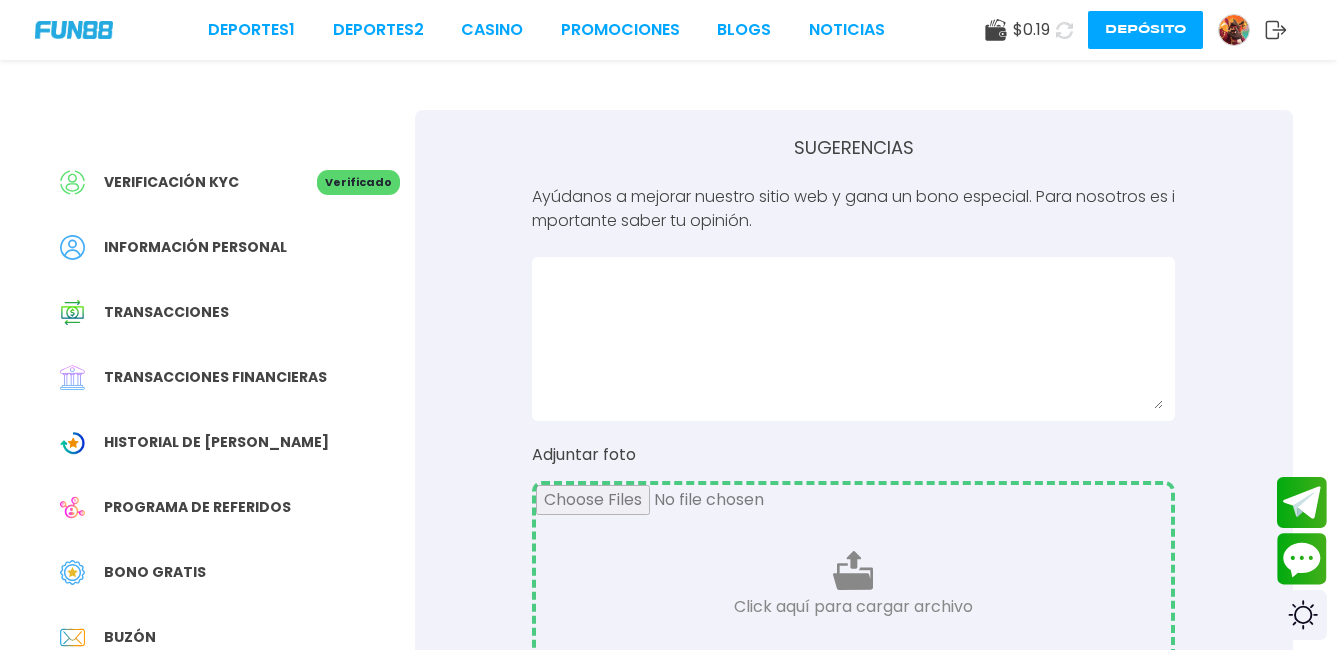 click at bounding box center (74, 29) 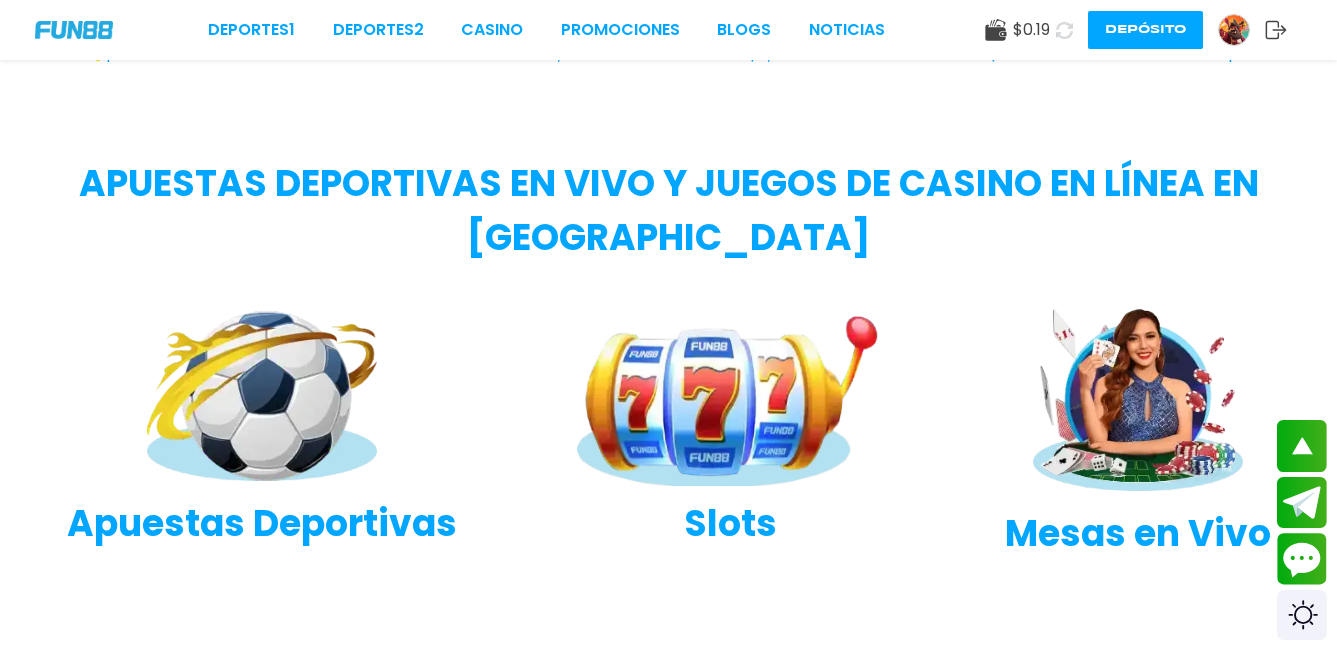 scroll, scrollTop: 500, scrollLeft: 0, axis: vertical 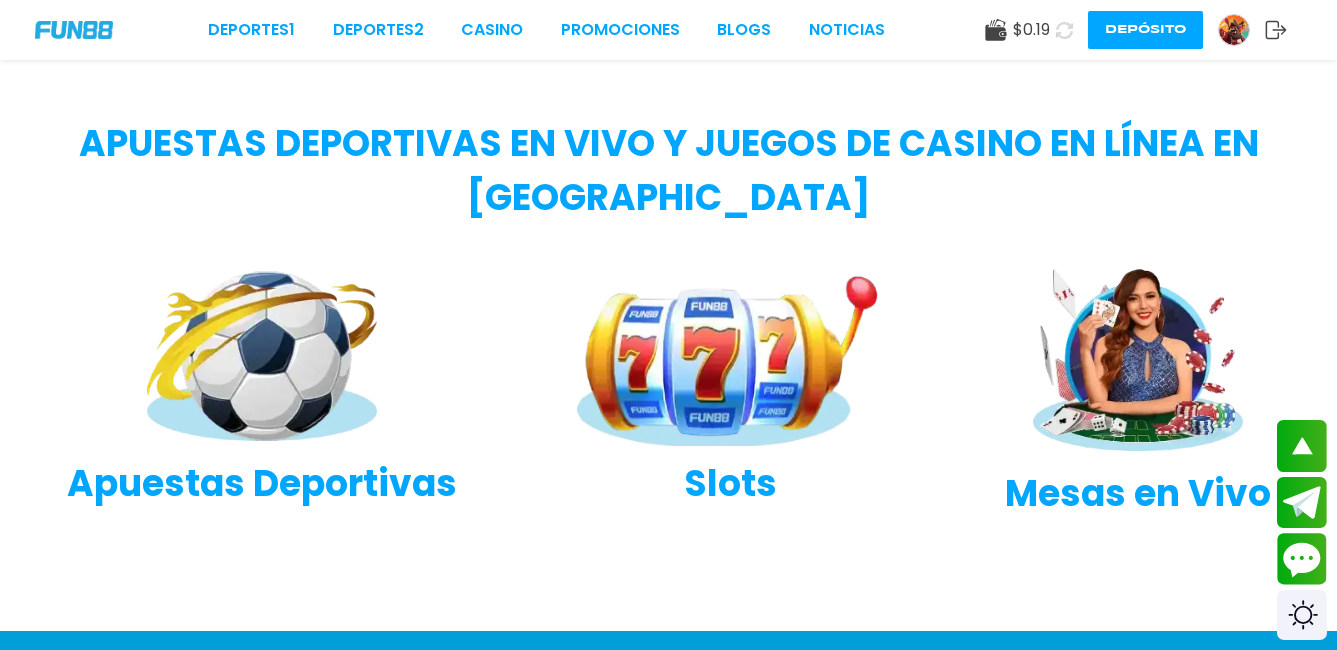 click at bounding box center (1234, 30) 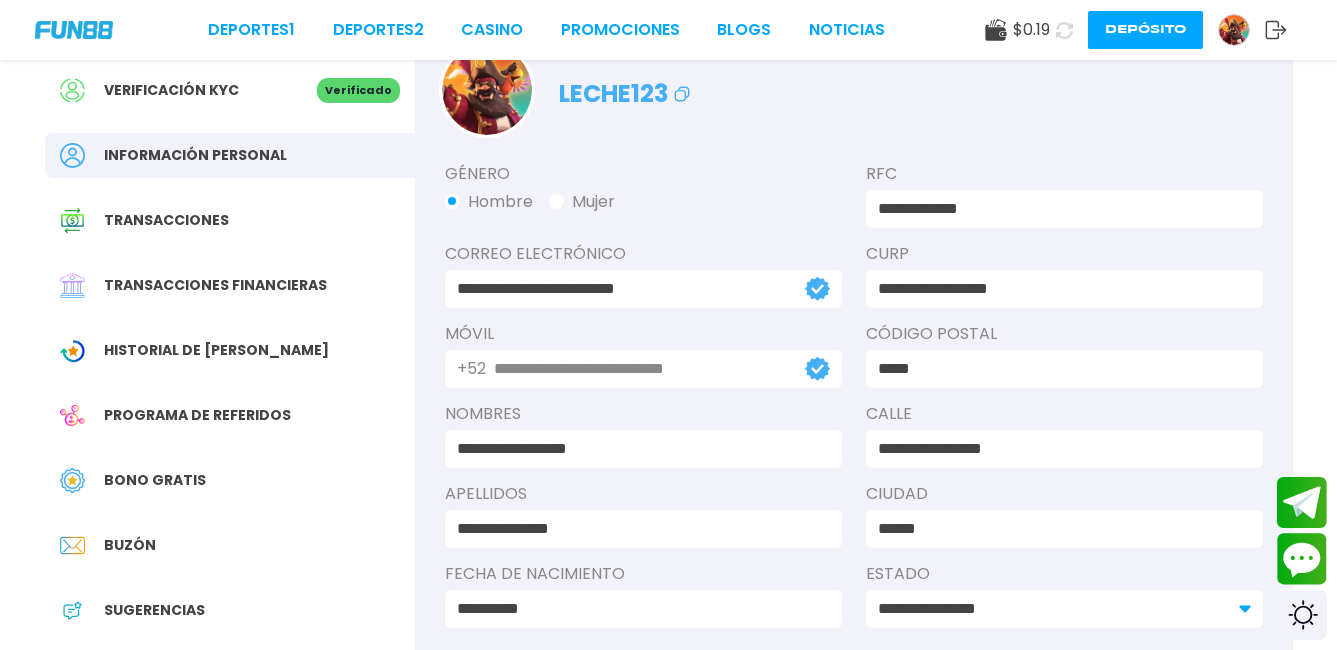 scroll, scrollTop: 0, scrollLeft: 0, axis: both 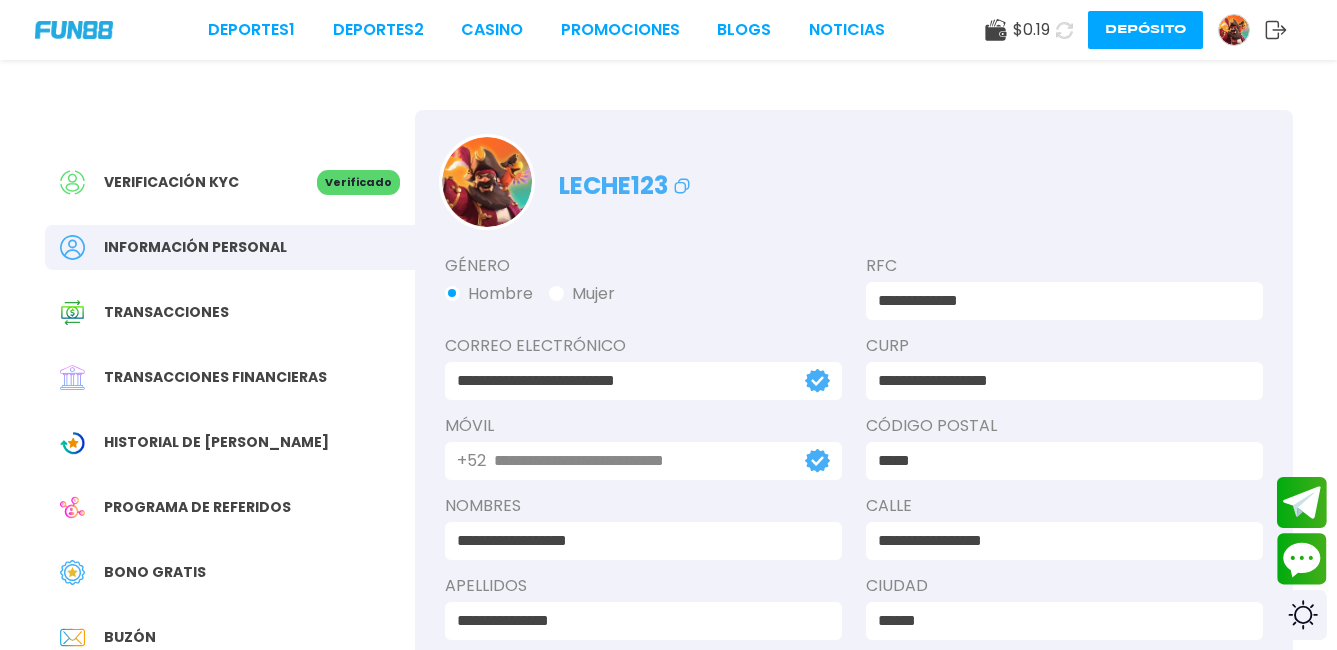 click 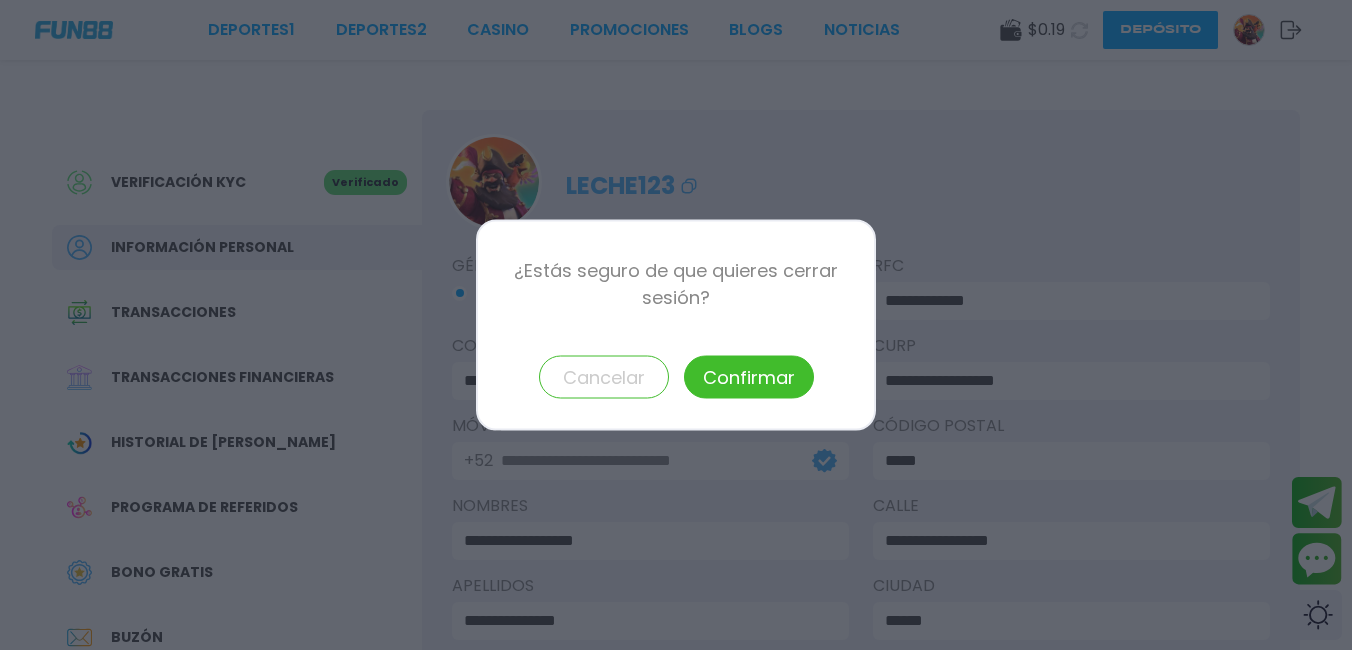 click on "Cancelar" at bounding box center [604, 377] 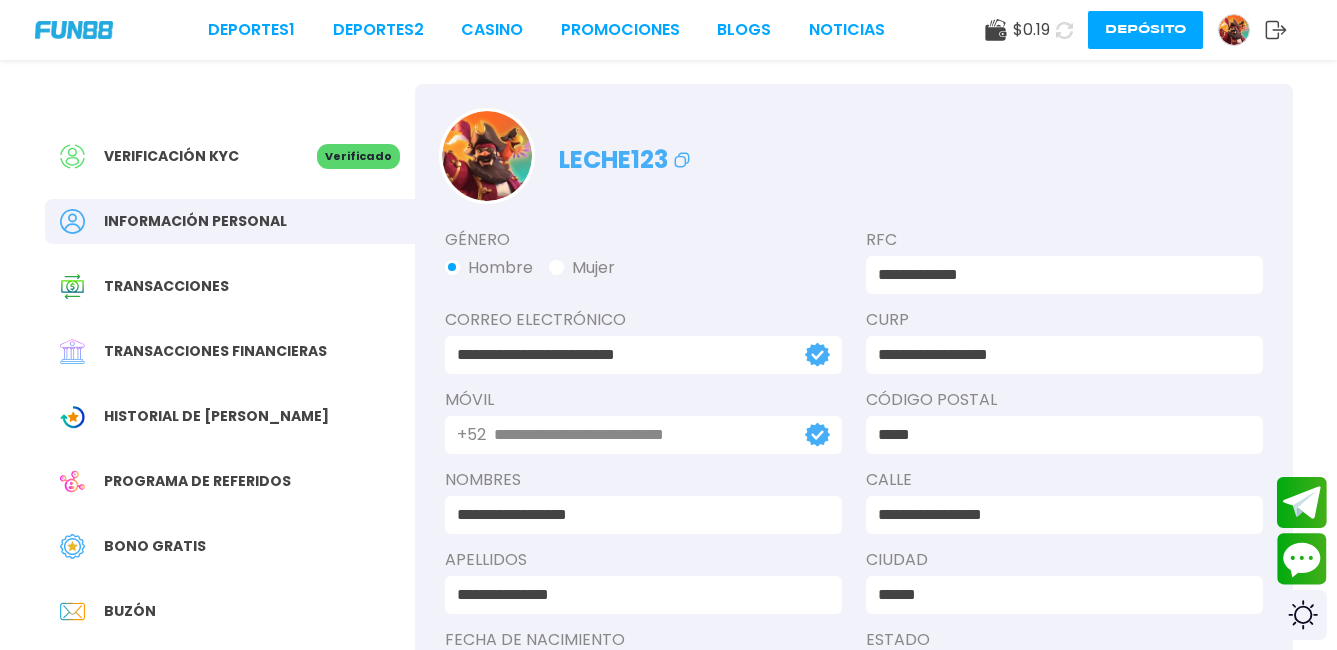 scroll, scrollTop: 33, scrollLeft: 0, axis: vertical 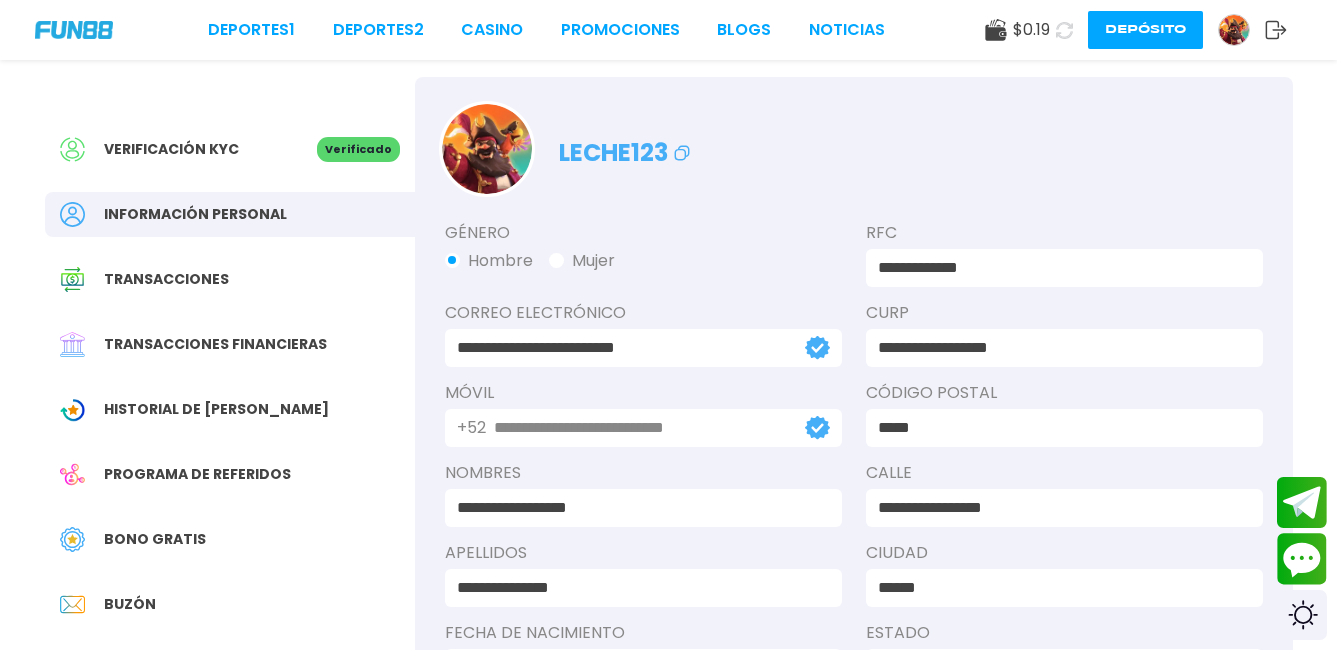 click on "Información personal" at bounding box center [230, 214] 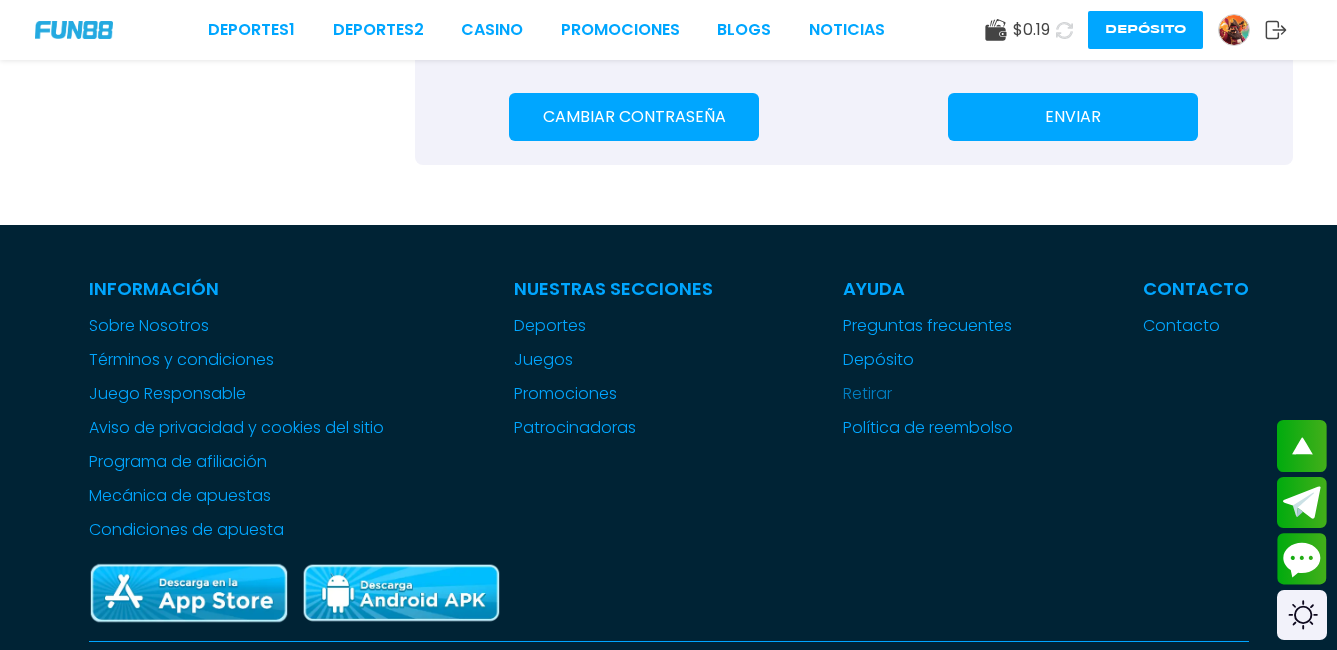scroll, scrollTop: 646, scrollLeft: 0, axis: vertical 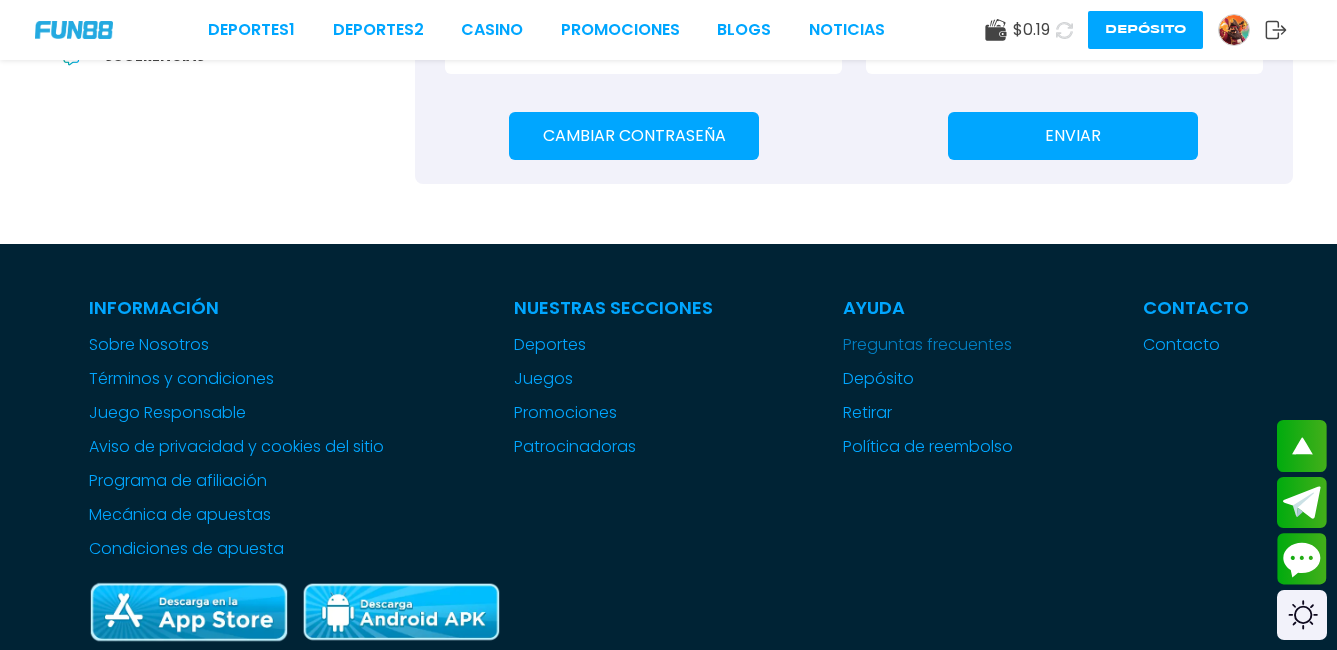 click on "Preguntas frecuentes" at bounding box center [928, 345] 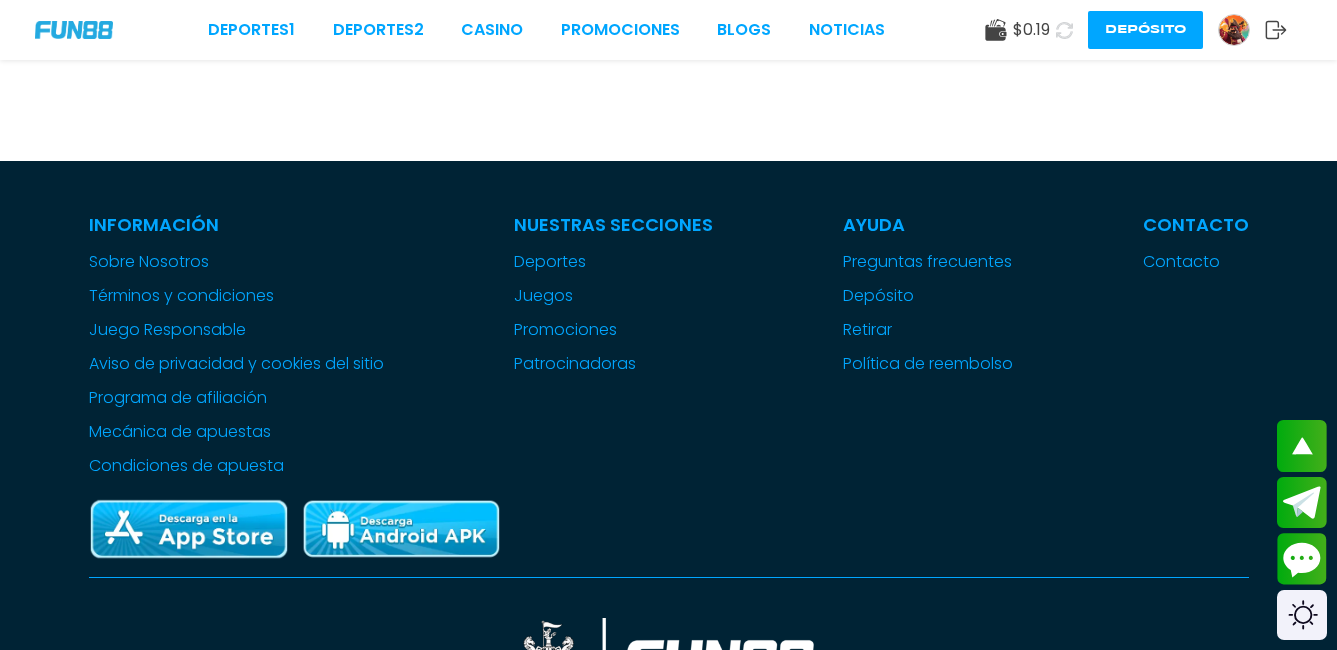 scroll, scrollTop: 3400, scrollLeft: 0, axis: vertical 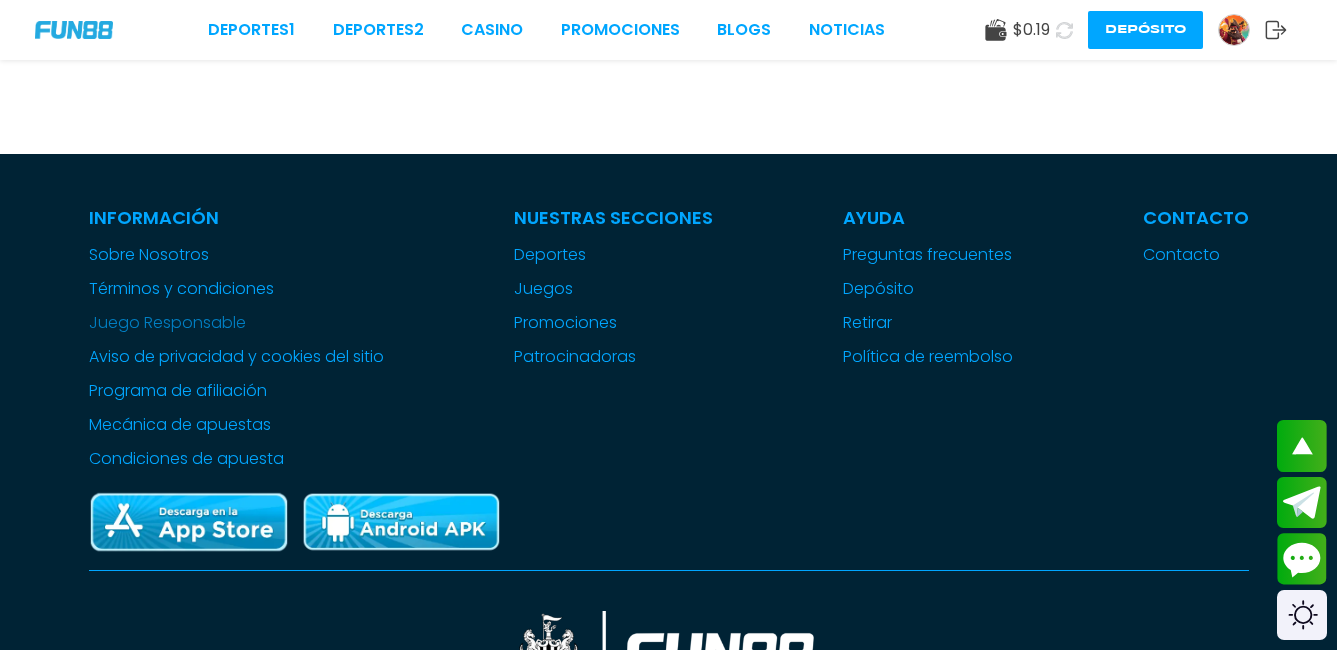 click on "Juego Responsable" at bounding box center (236, 323) 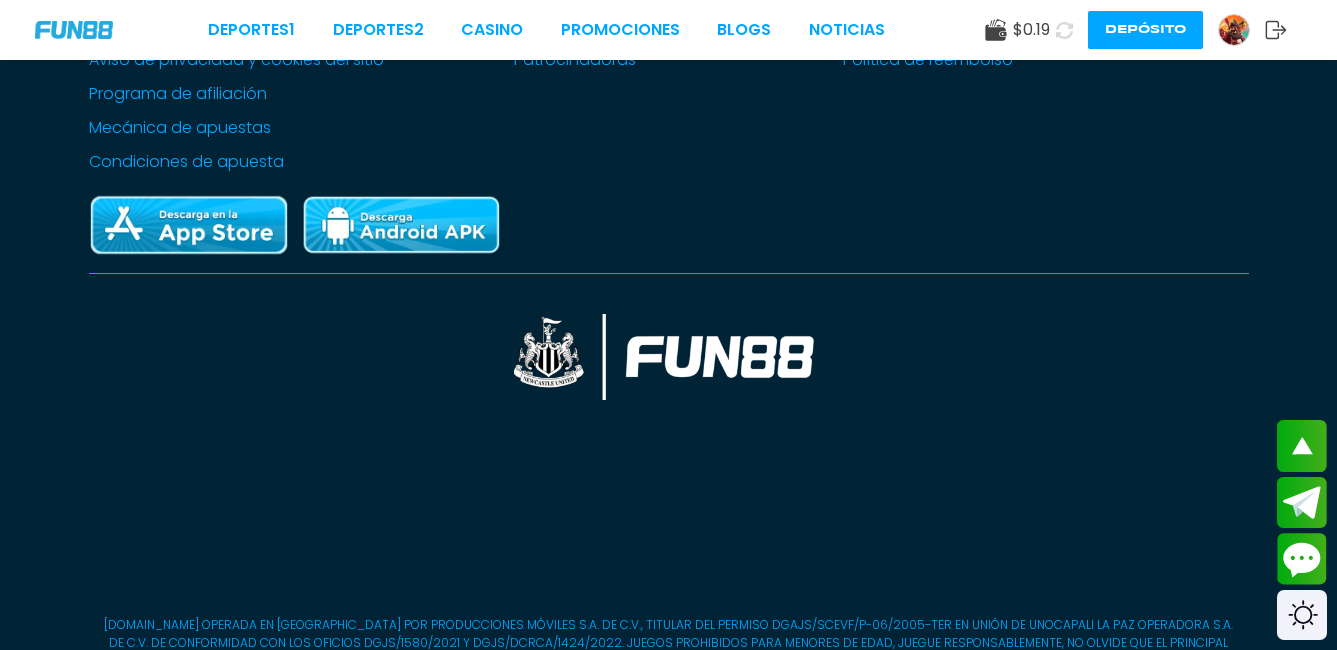 scroll, scrollTop: 6533, scrollLeft: 0, axis: vertical 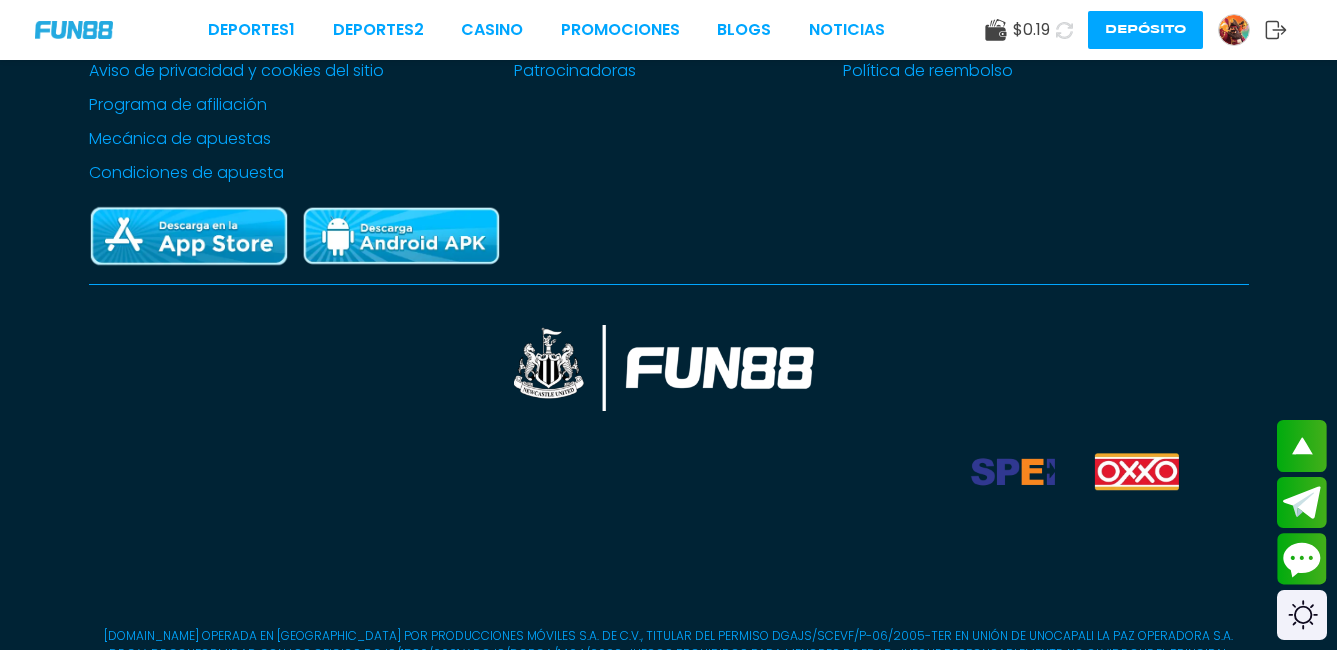 click on "[URL][DOMAIN_NAME]" at bounding box center (606, -391) 